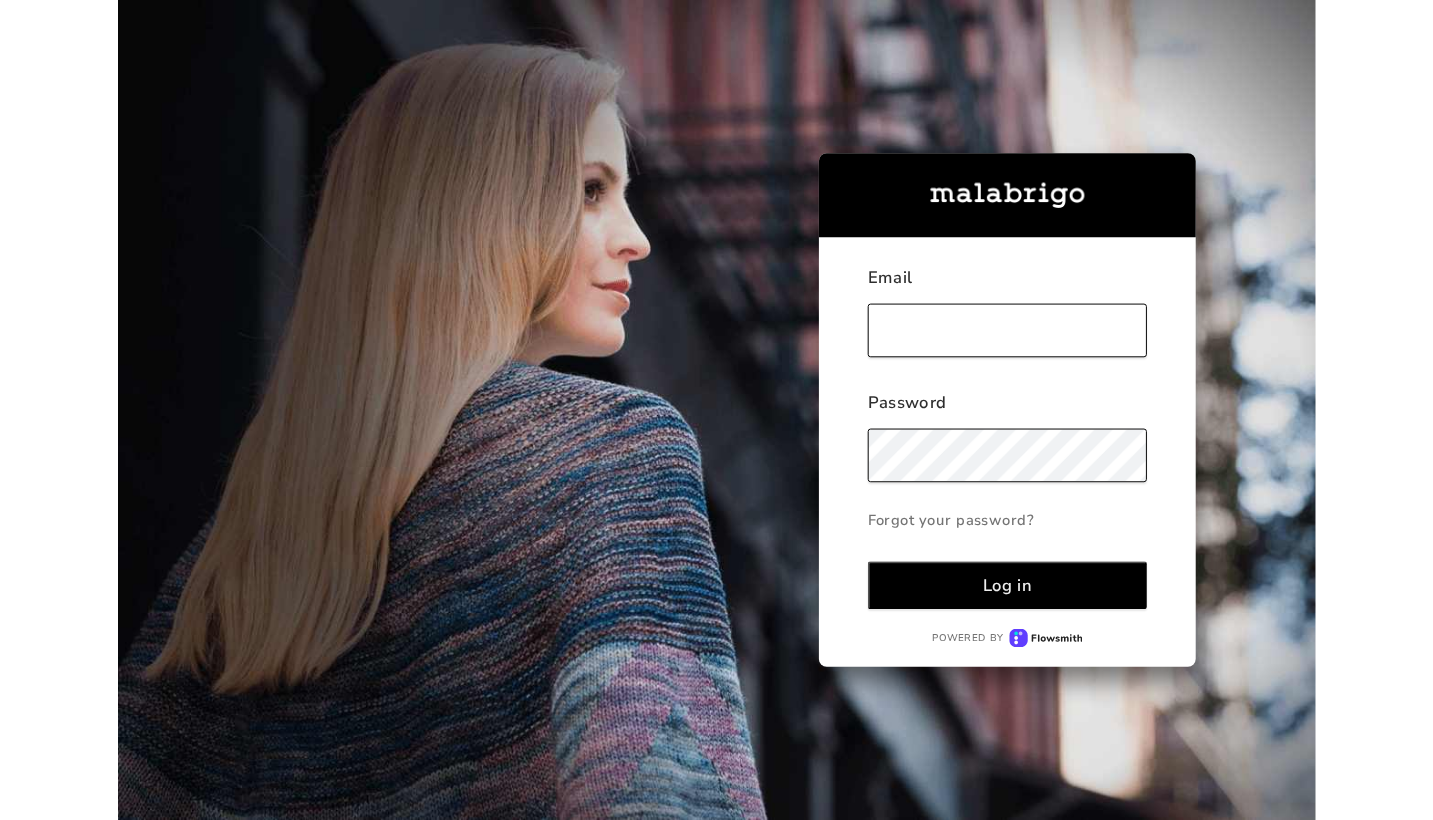 scroll, scrollTop: 0, scrollLeft: 0, axis: both 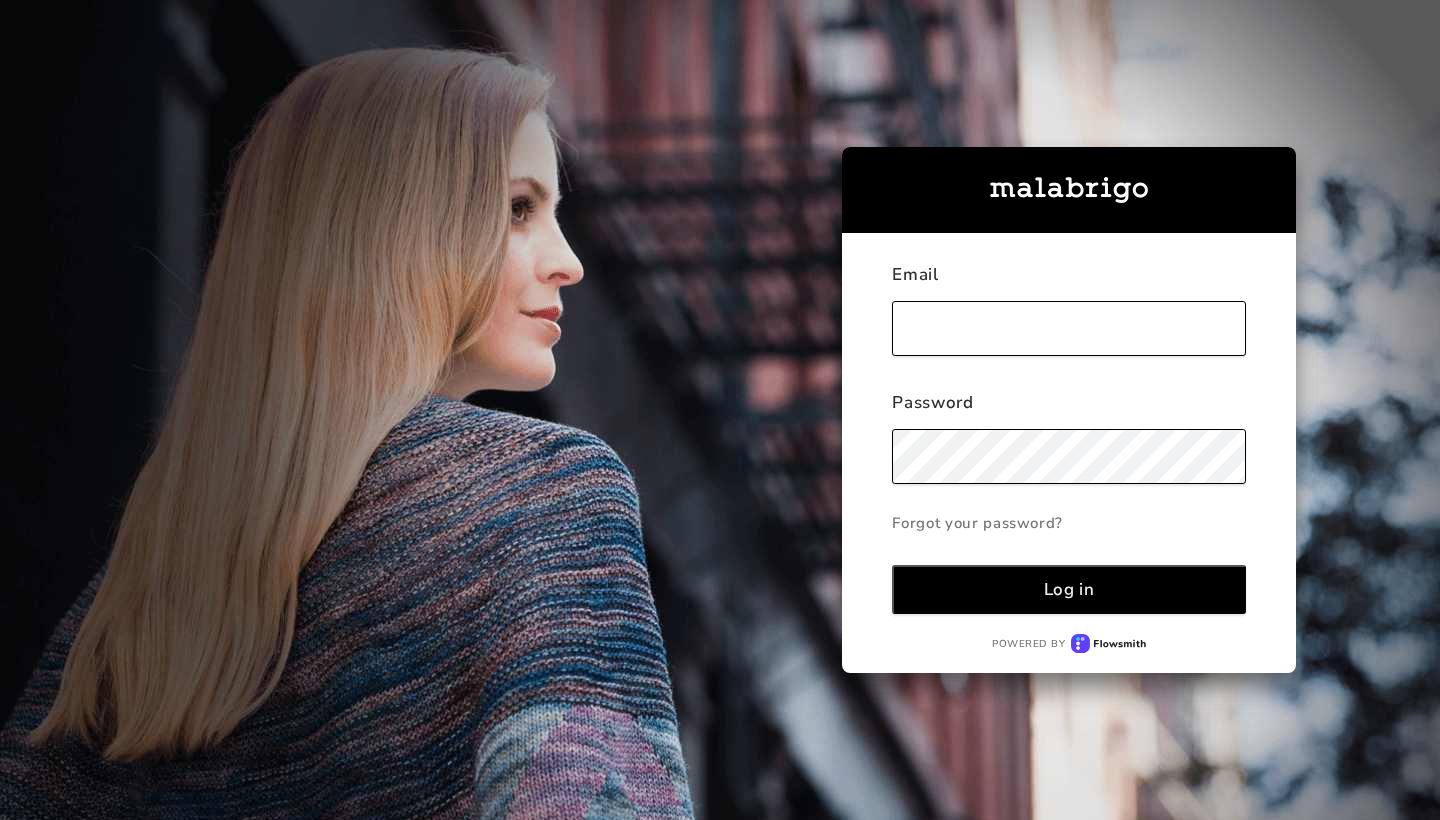 click at bounding box center (1069, 328) 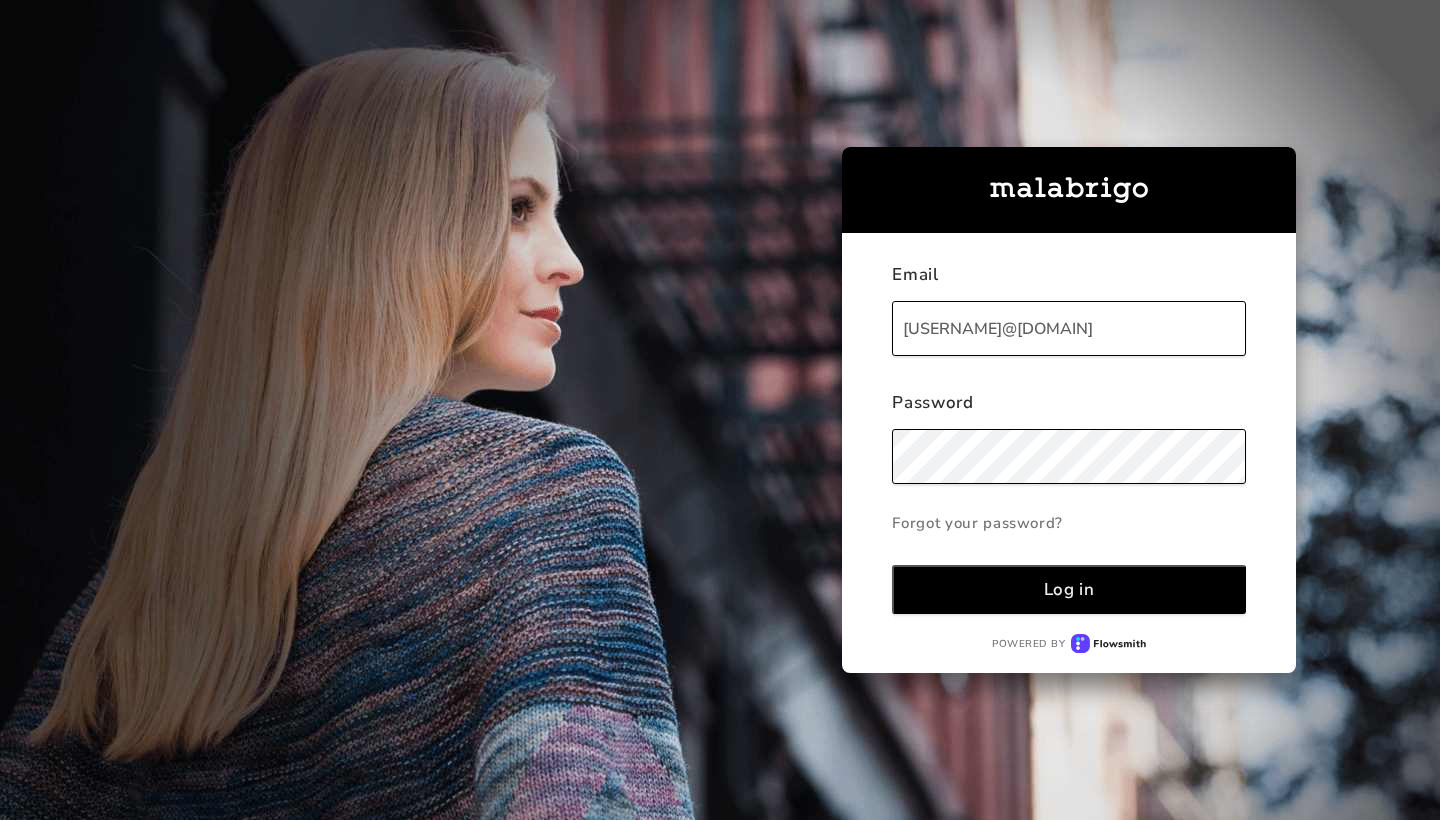 click on "Log in" at bounding box center [1069, 589] 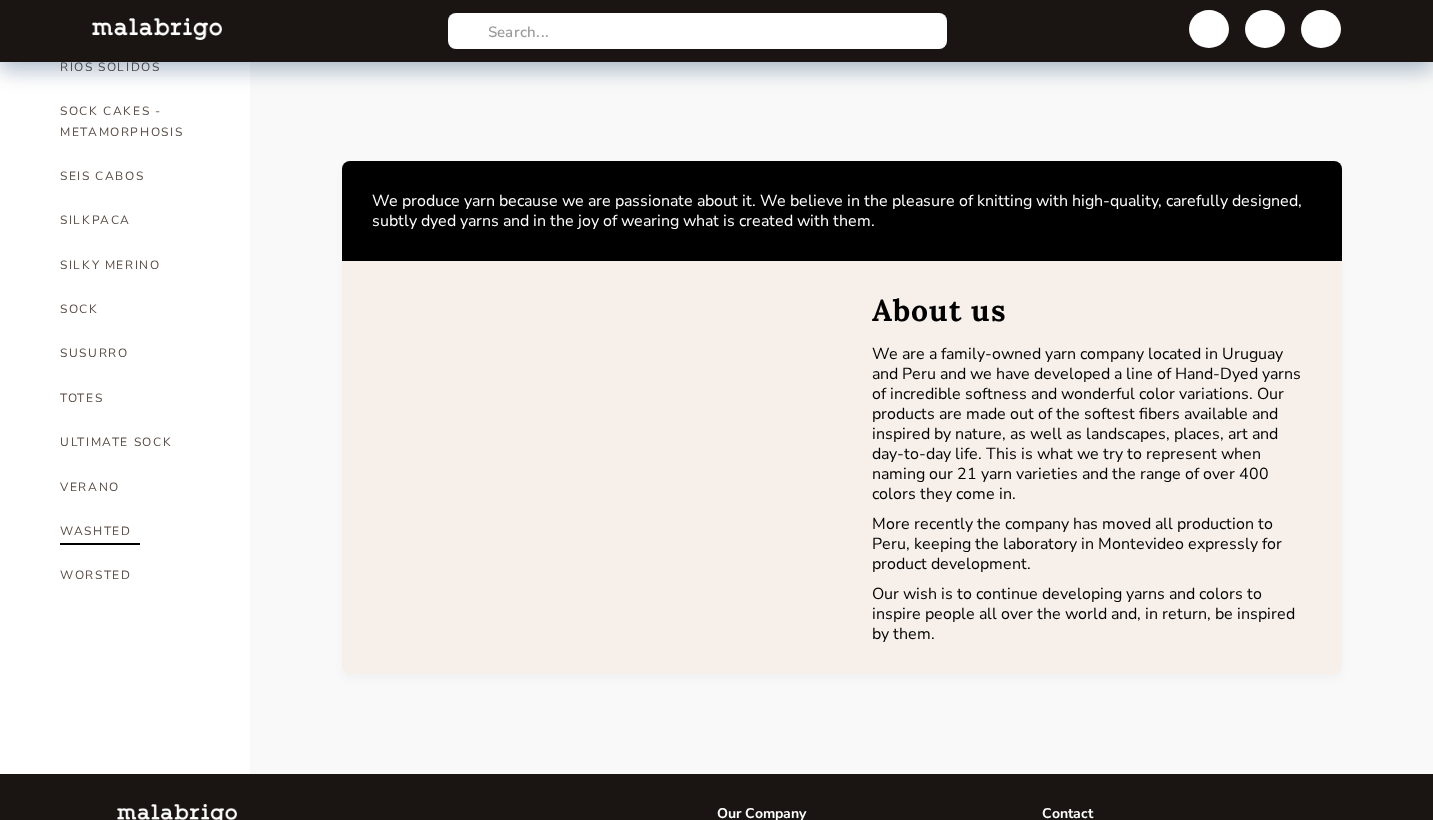 scroll, scrollTop: 1345, scrollLeft: 0, axis: vertical 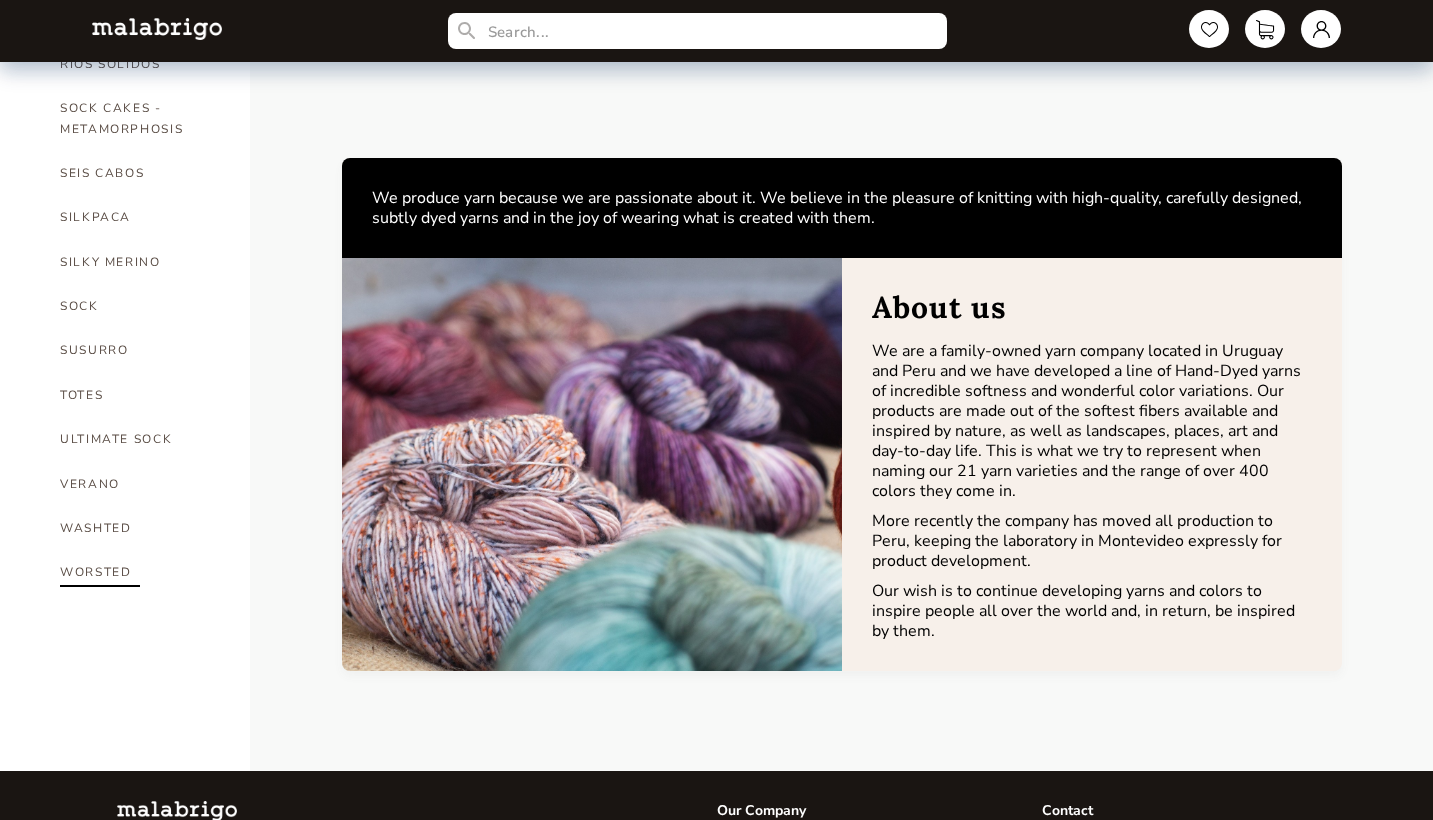 click on "WORSTED" at bounding box center [140, 572] 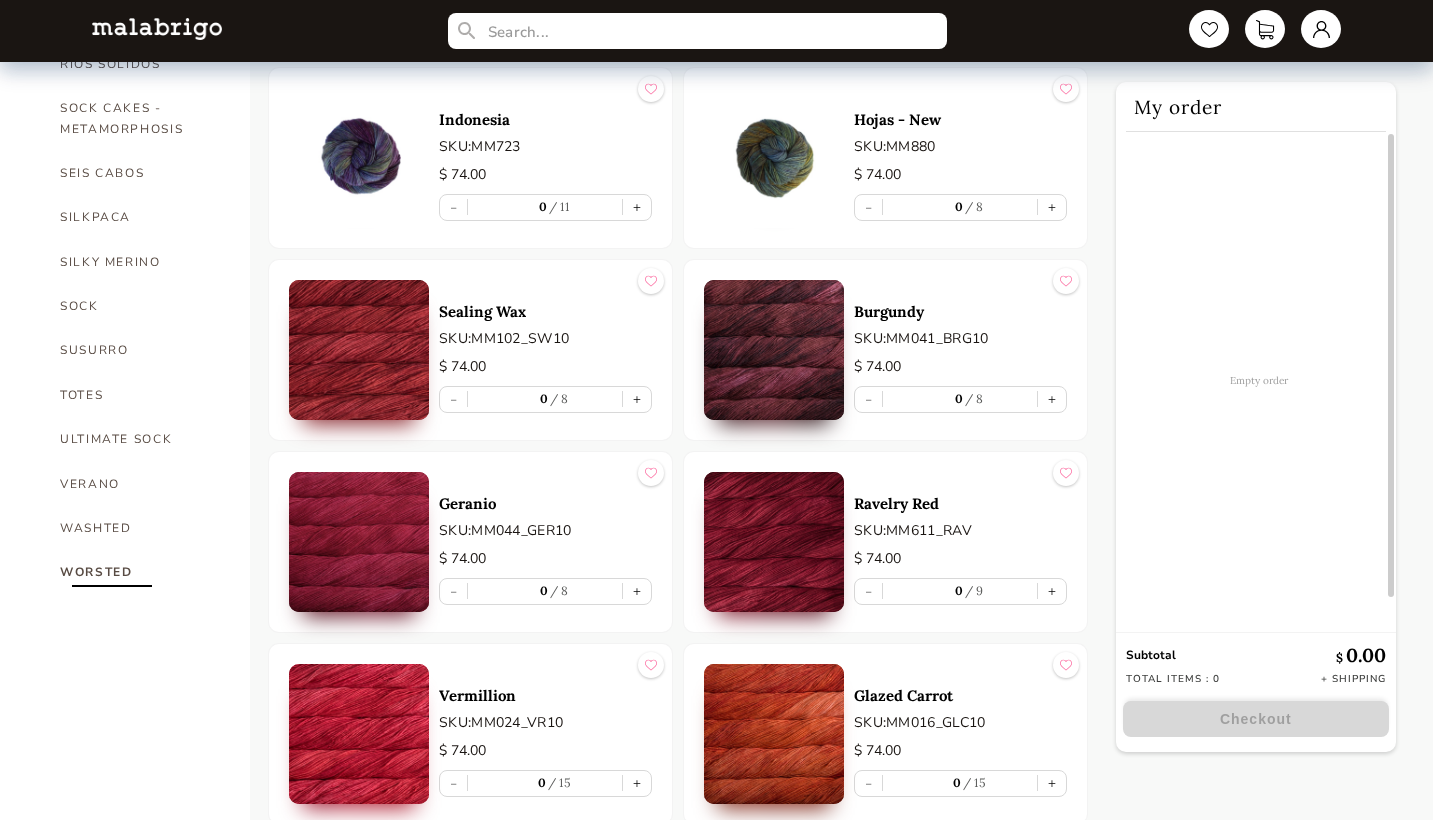 click on "WORSTED" at bounding box center [140, 572] 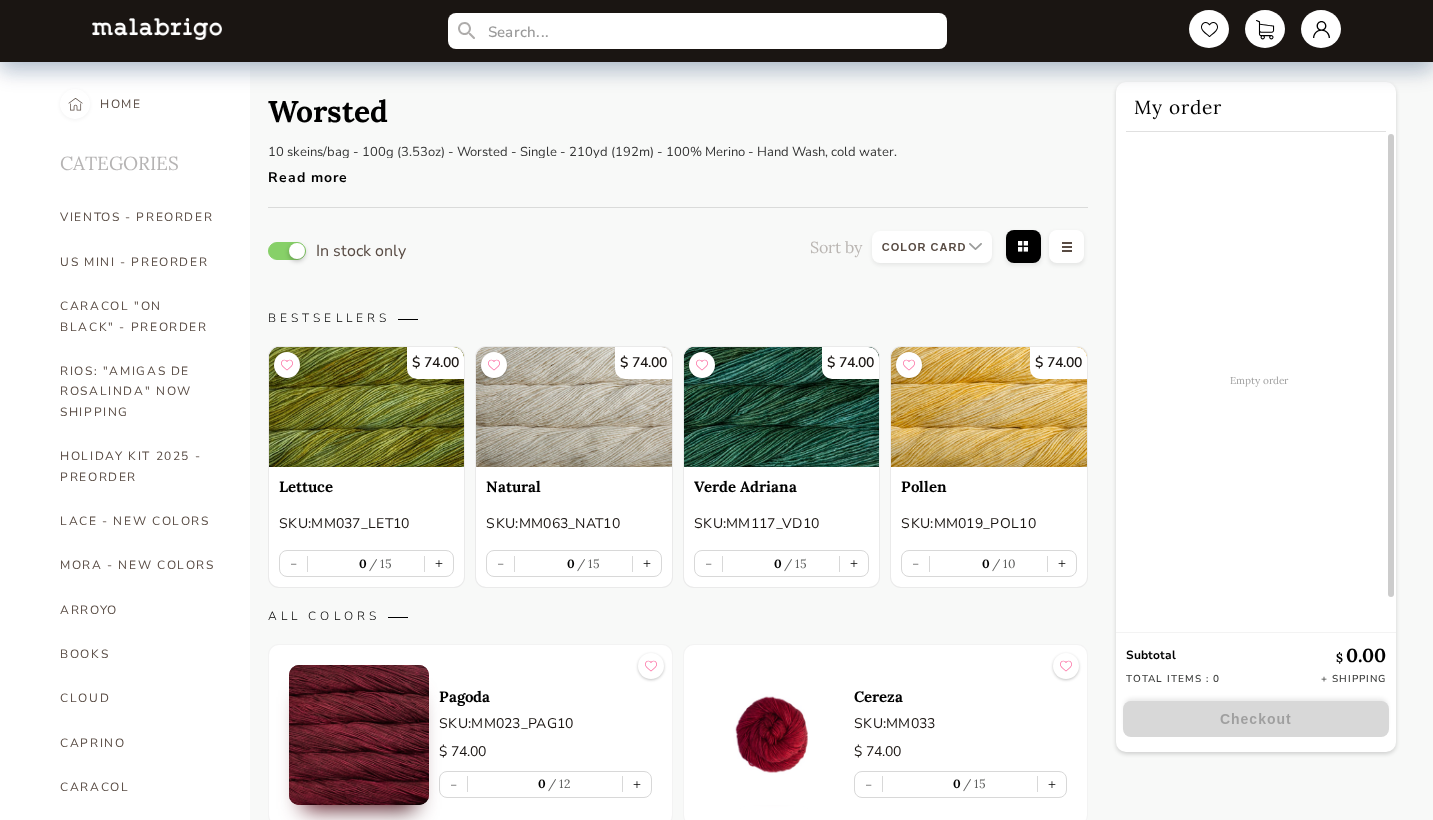 scroll, scrollTop: 0, scrollLeft: 0, axis: both 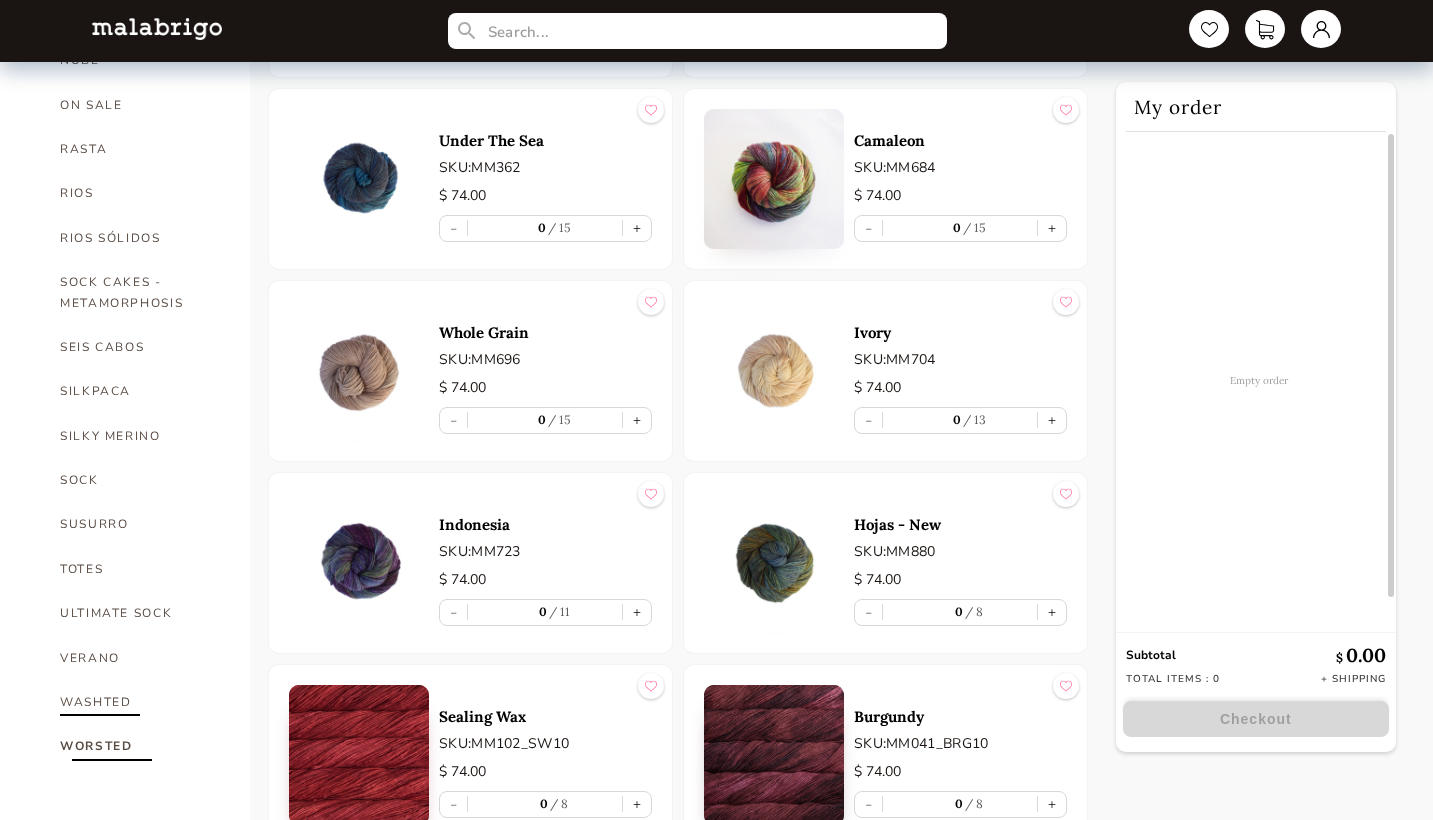 click on "WASHTED" at bounding box center (140, 702) 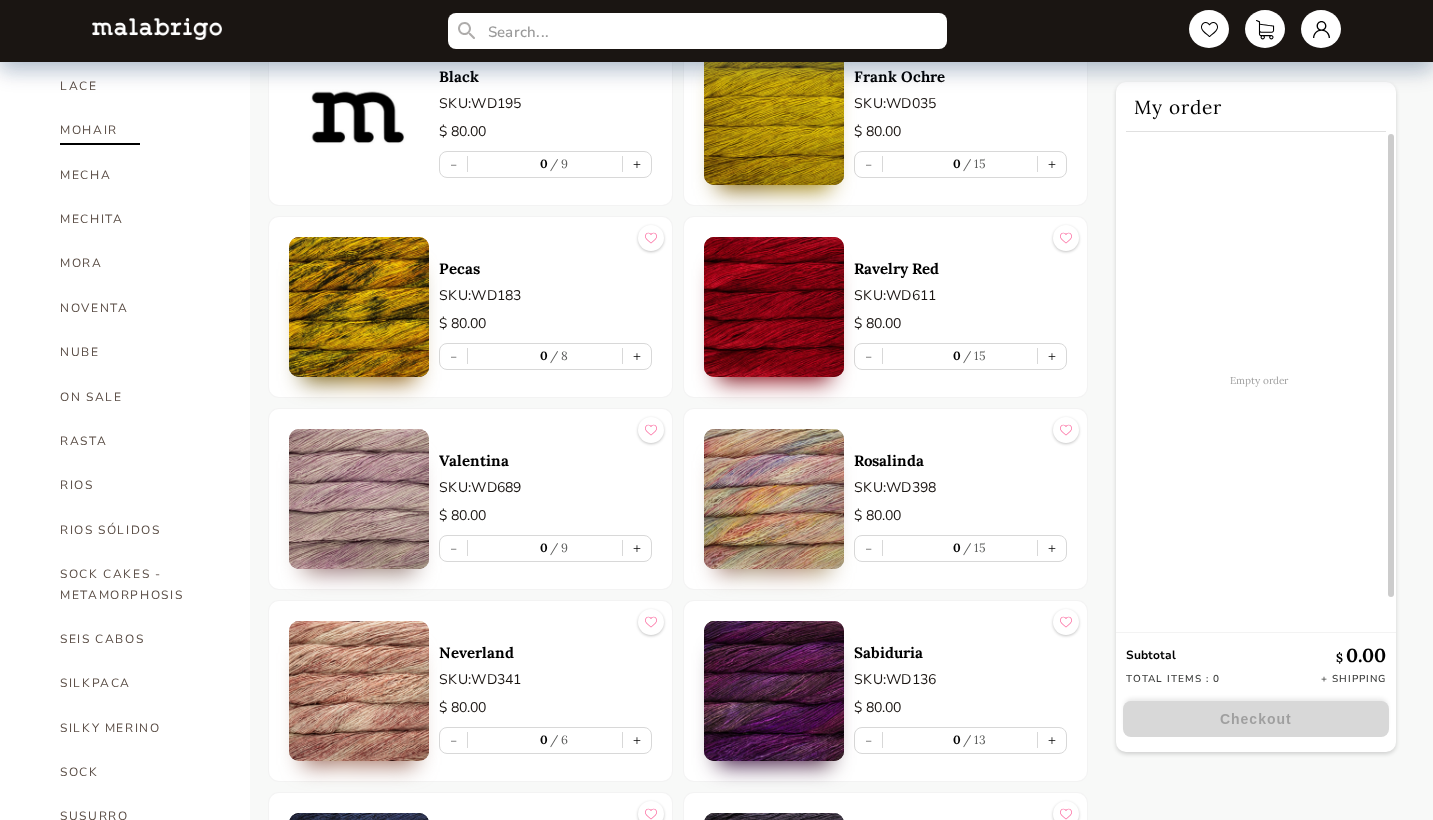 scroll, scrollTop: 882, scrollLeft: 0, axis: vertical 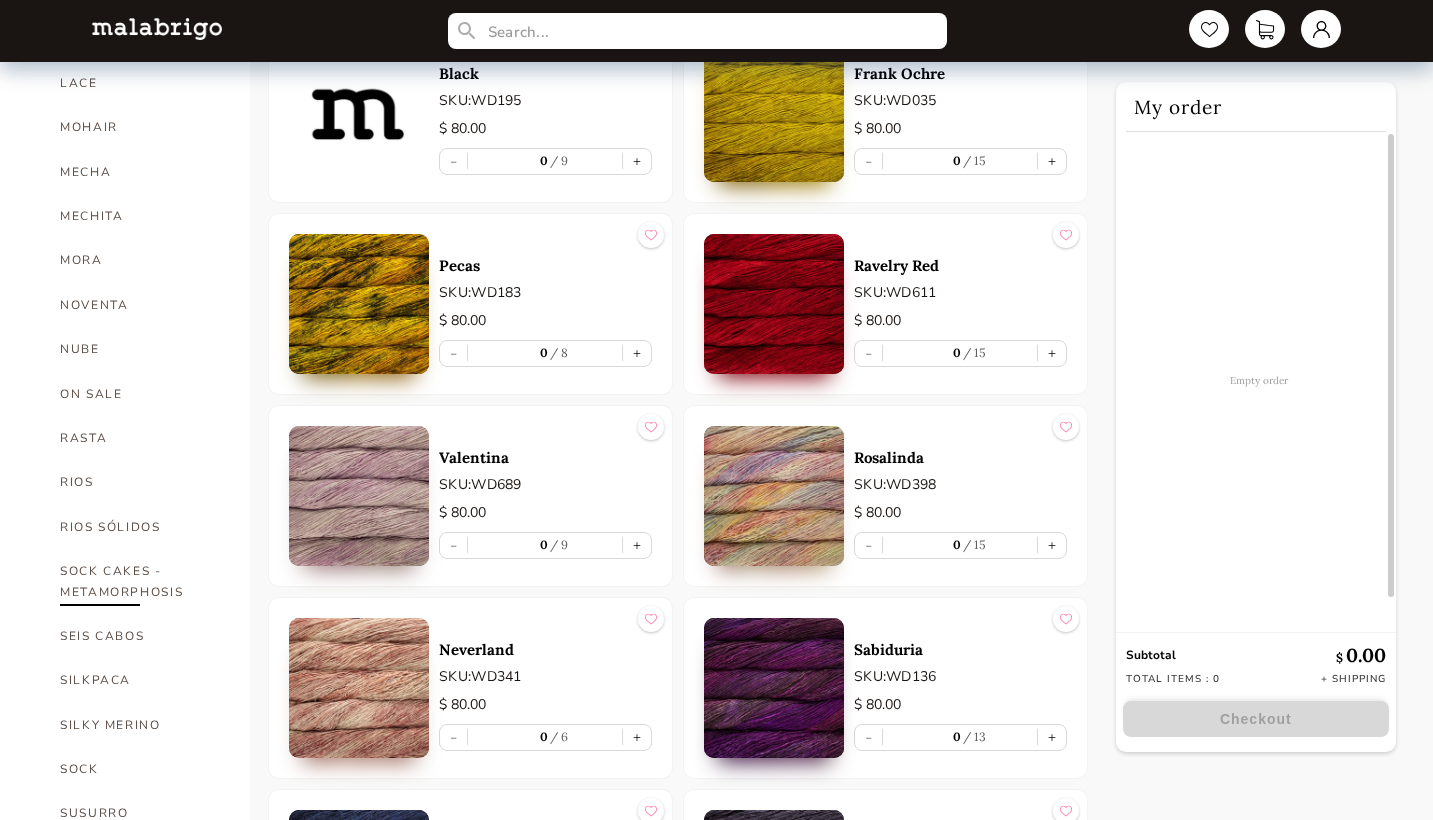 click on "SOCK CAKES - METAMORPHOSIS" at bounding box center [140, 581] 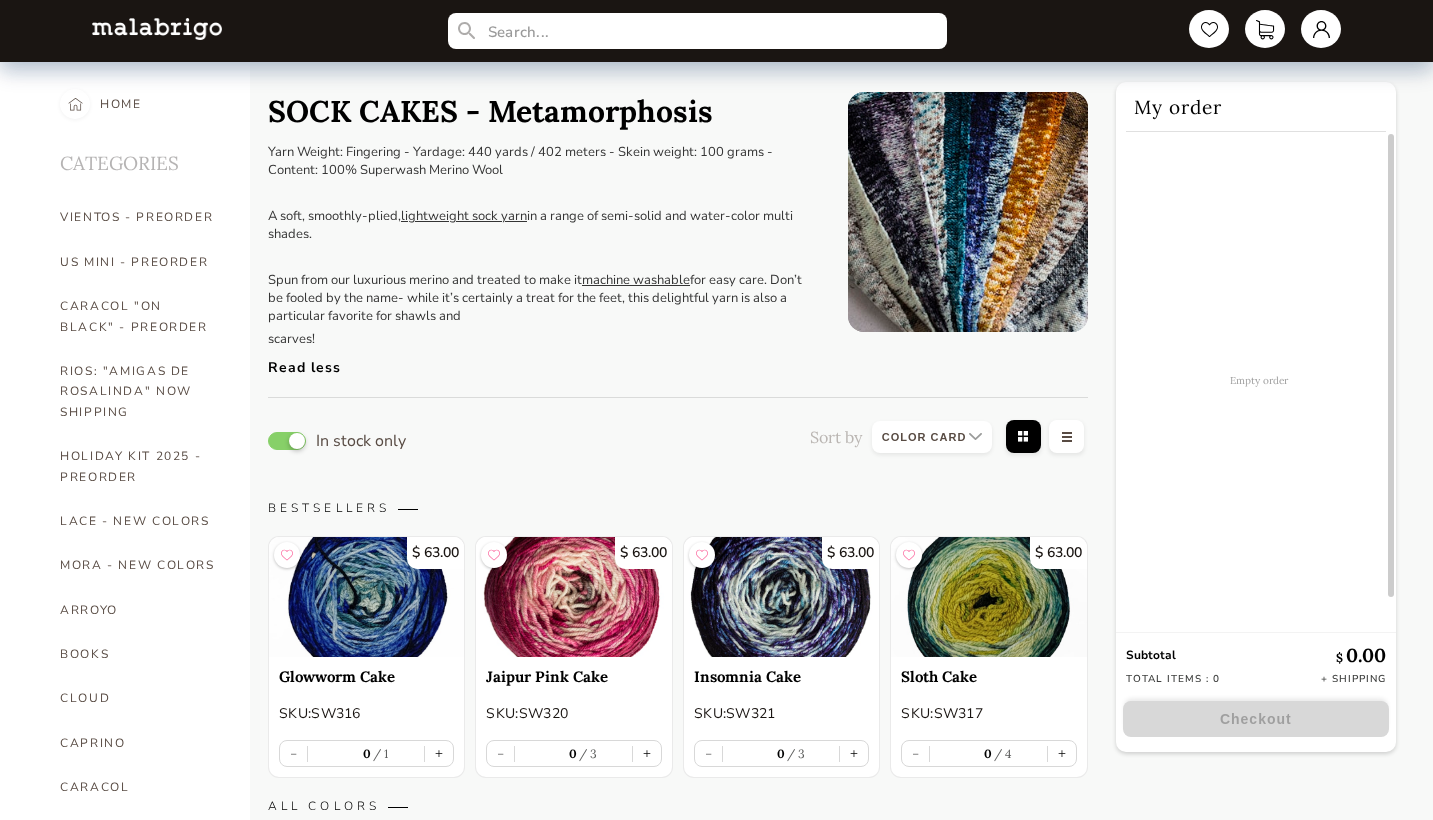 scroll, scrollTop: 0, scrollLeft: 0, axis: both 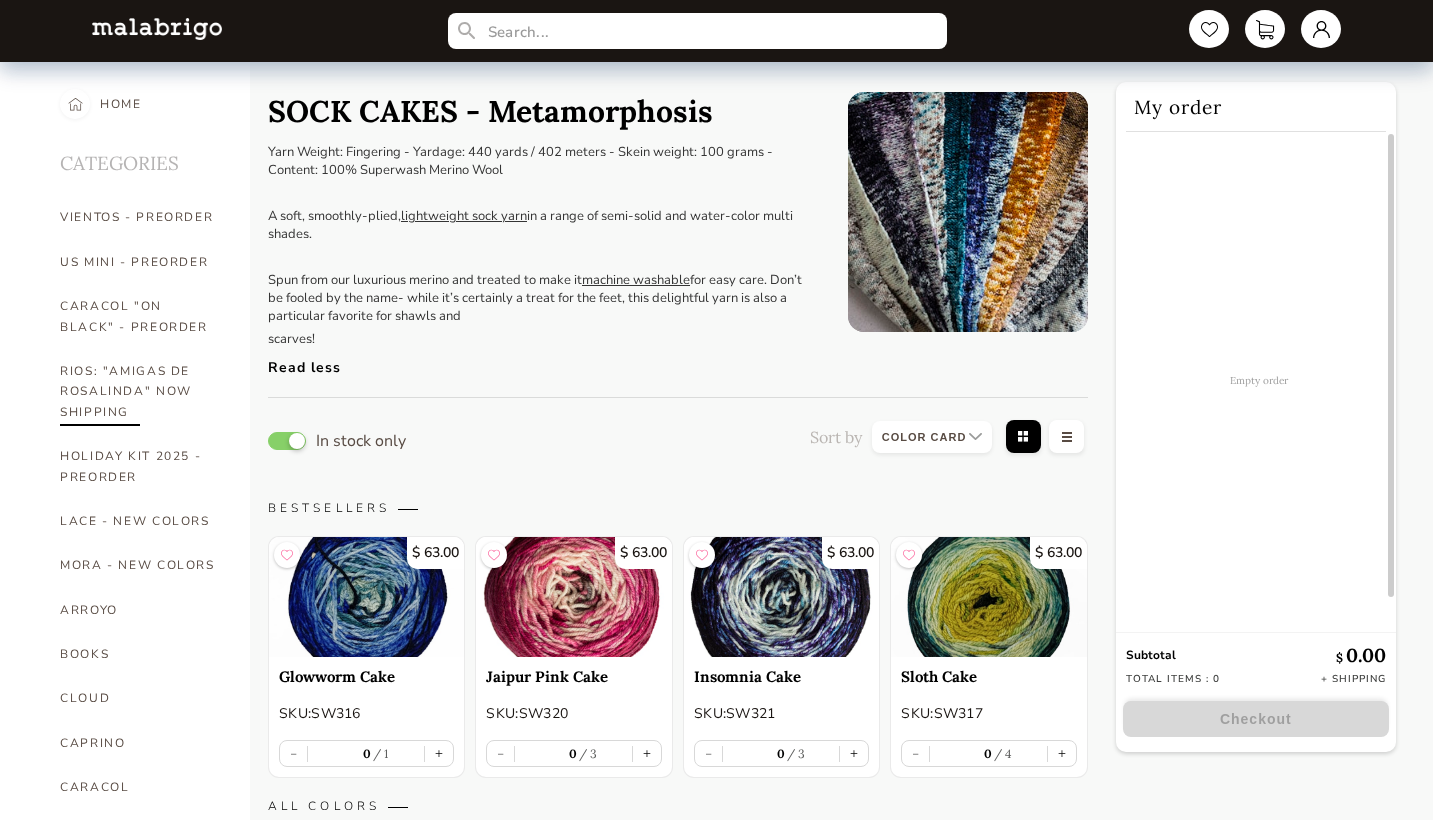 click on "RIOS: "AMIGAS DE ROSALINDA"  NOW SHIPPING" at bounding box center [140, 391] 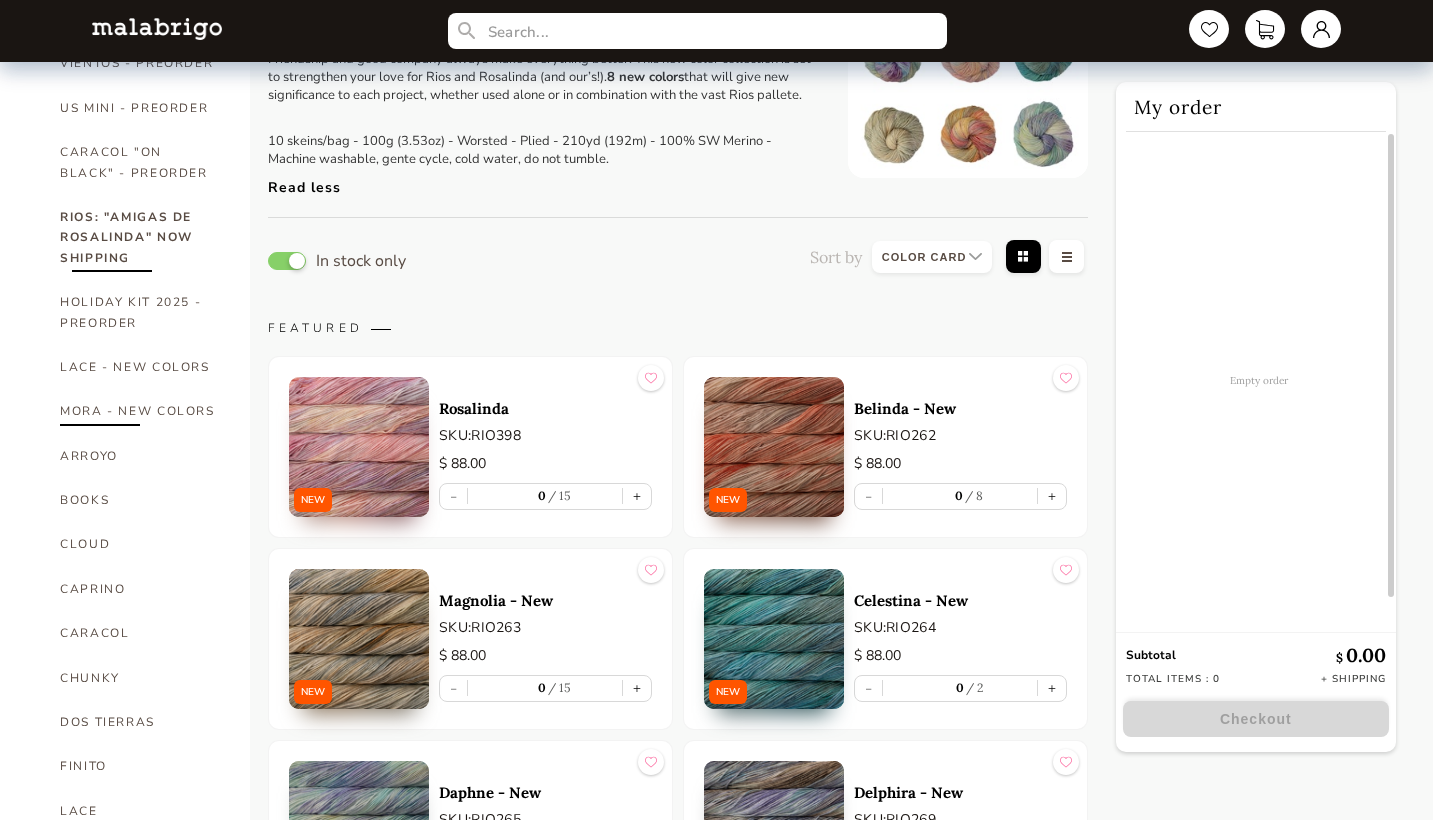 scroll, scrollTop: 158, scrollLeft: 1, axis: both 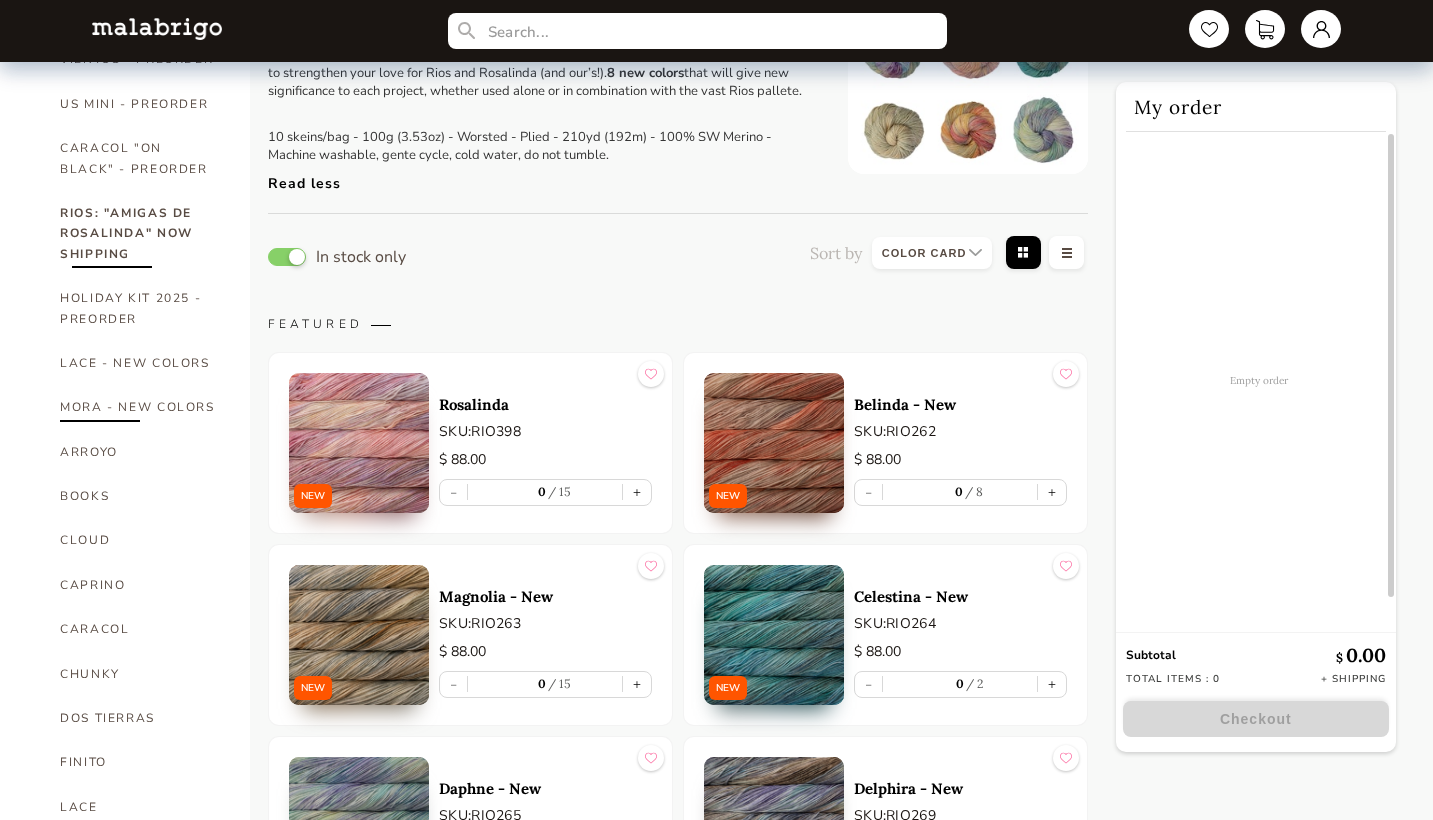 click on "MORA - NEW COLORS" at bounding box center [140, 407] 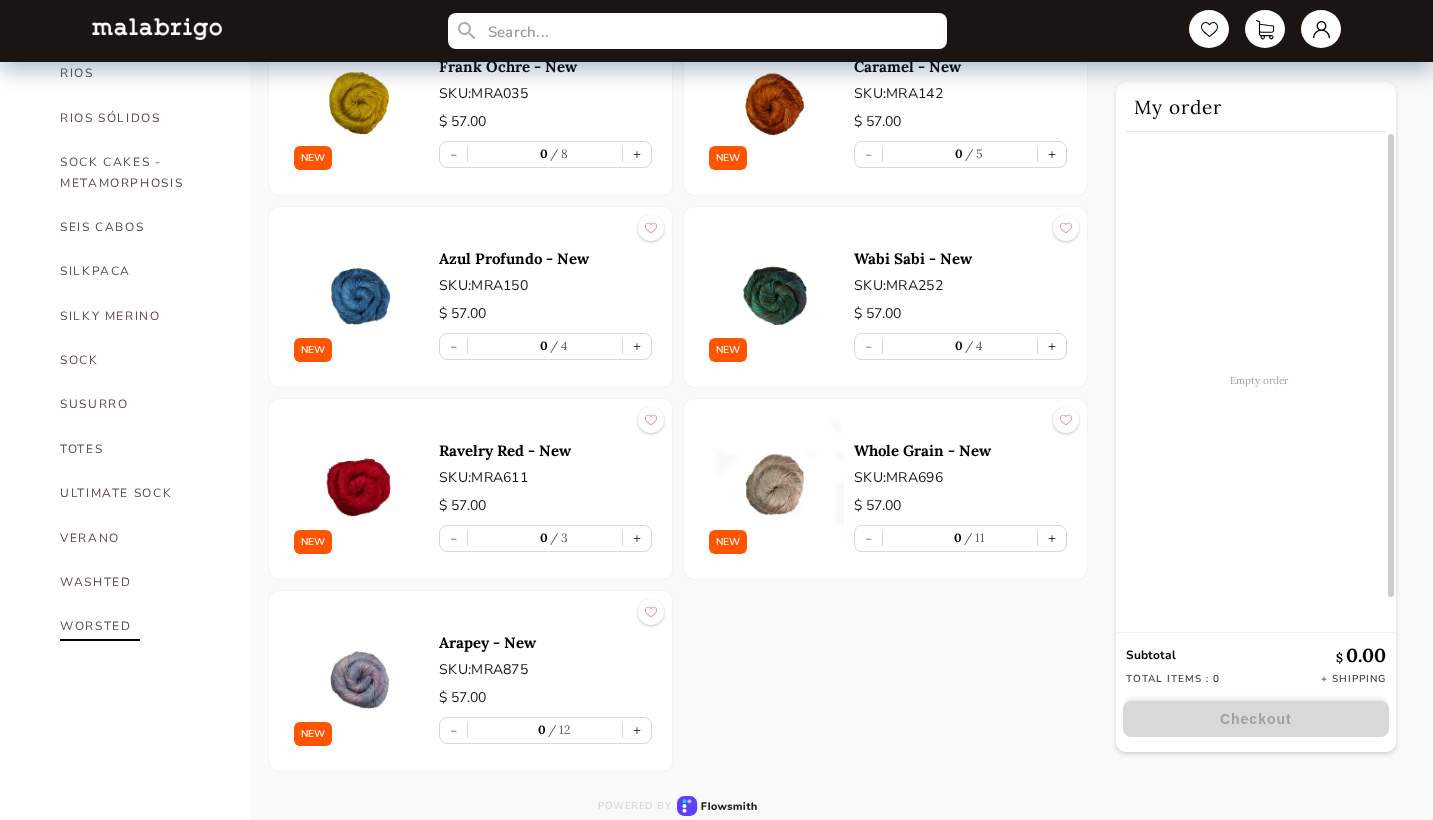 scroll, scrollTop: 1291, scrollLeft: 0, axis: vertical 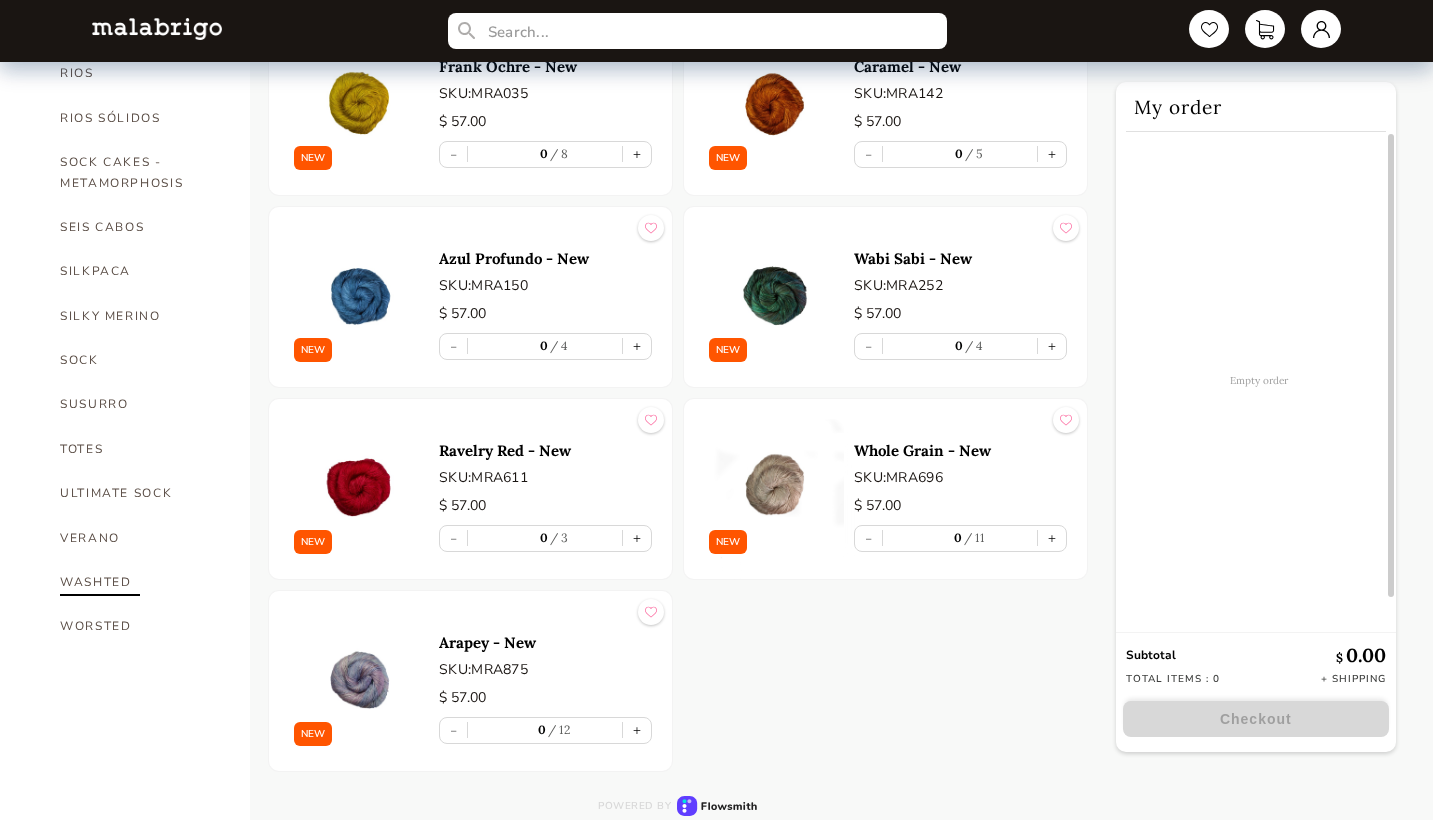 click on "WASHTED" at bounding box center (140, 582) 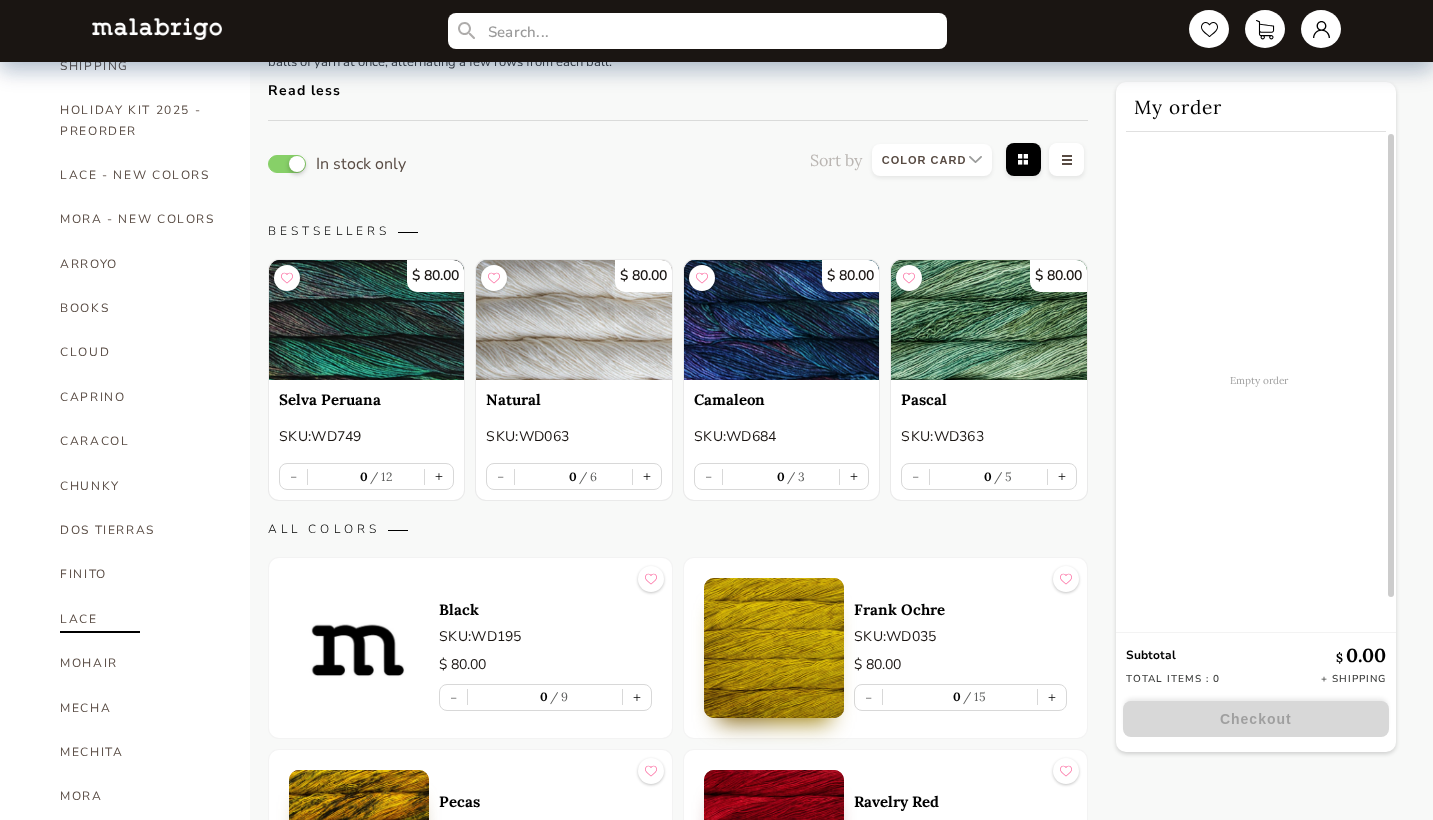 scroll, scrollTop: 339, scrollLeft: 0, axis: vertical 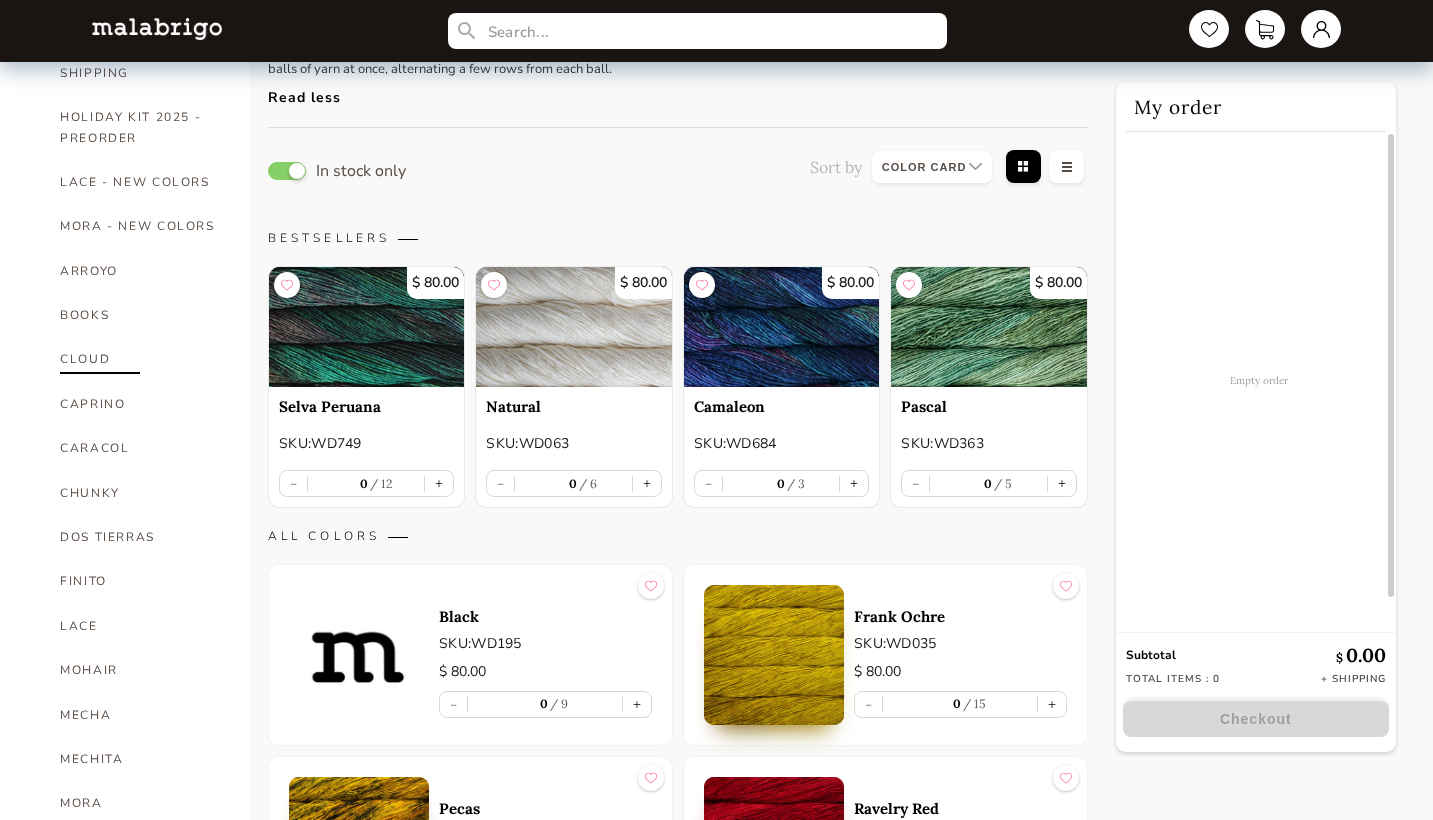 click on "CLOUD" at bounding box center [140, 359] 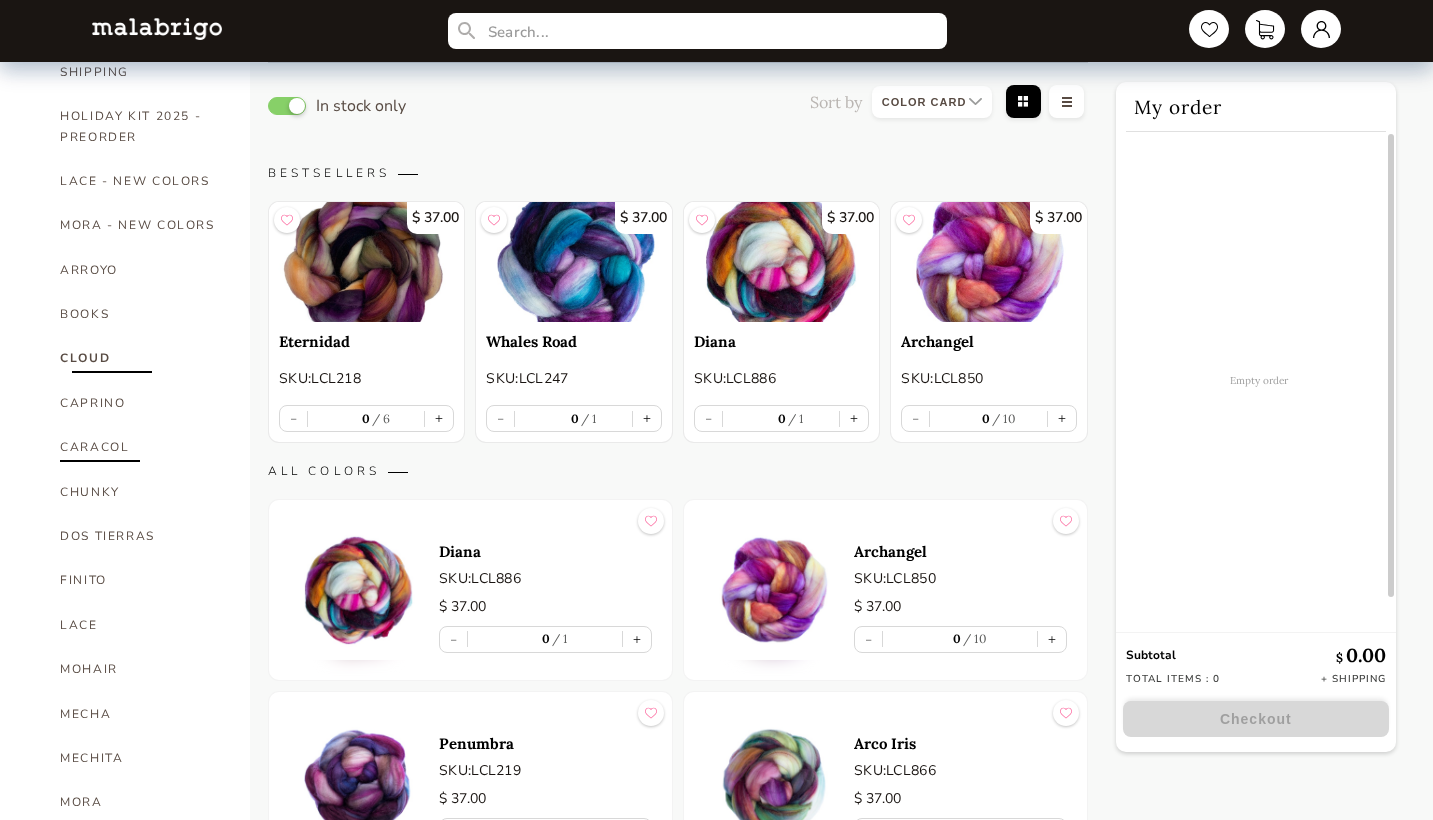 scroll, scrollTop: 361, scrollLeft: 0, axis: vertical 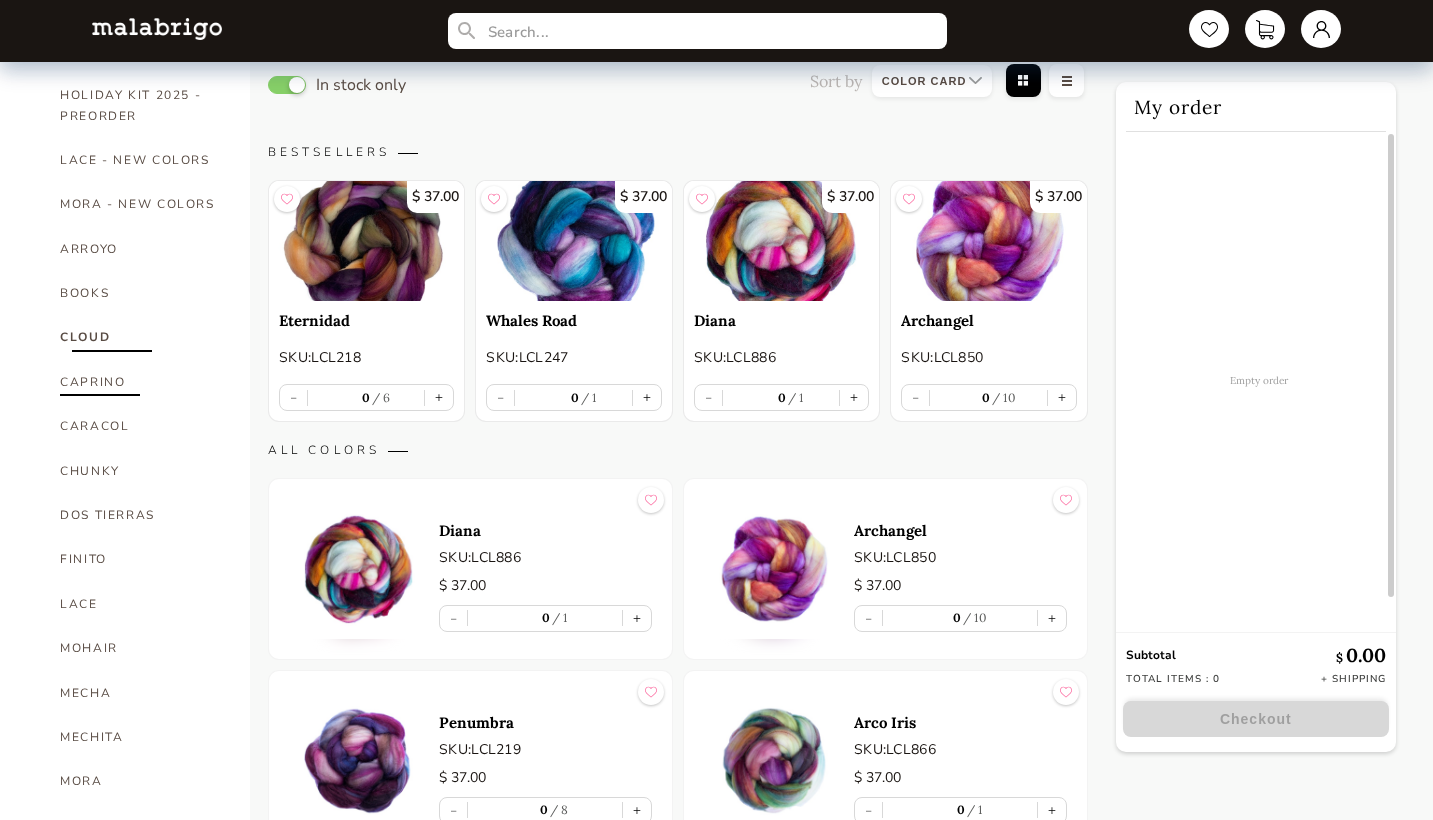 click on "CAPRINO" at bounding box center [140, 382] 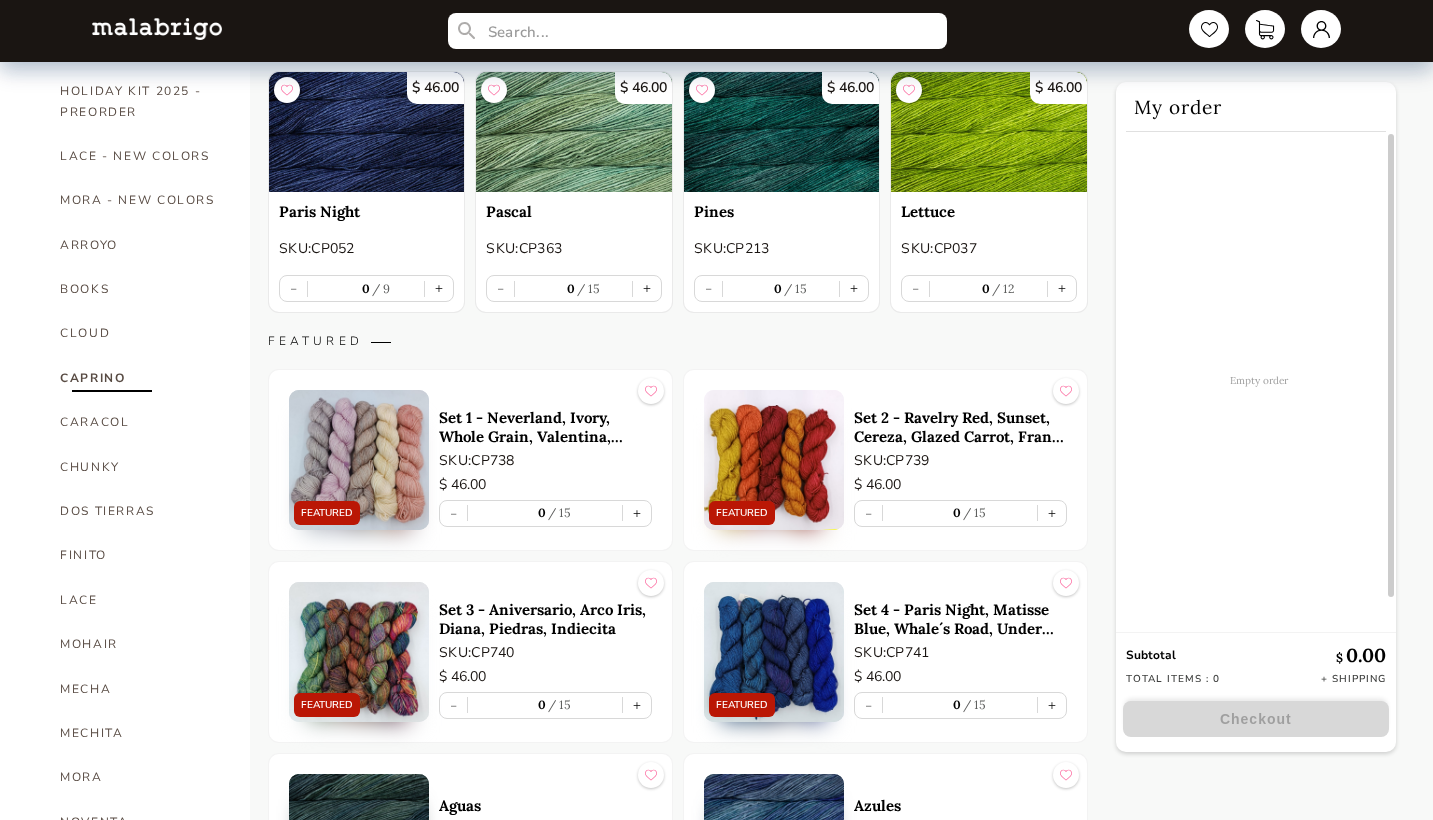 scroll, scrollTop: 0, scrollLeft: 0, axis: both 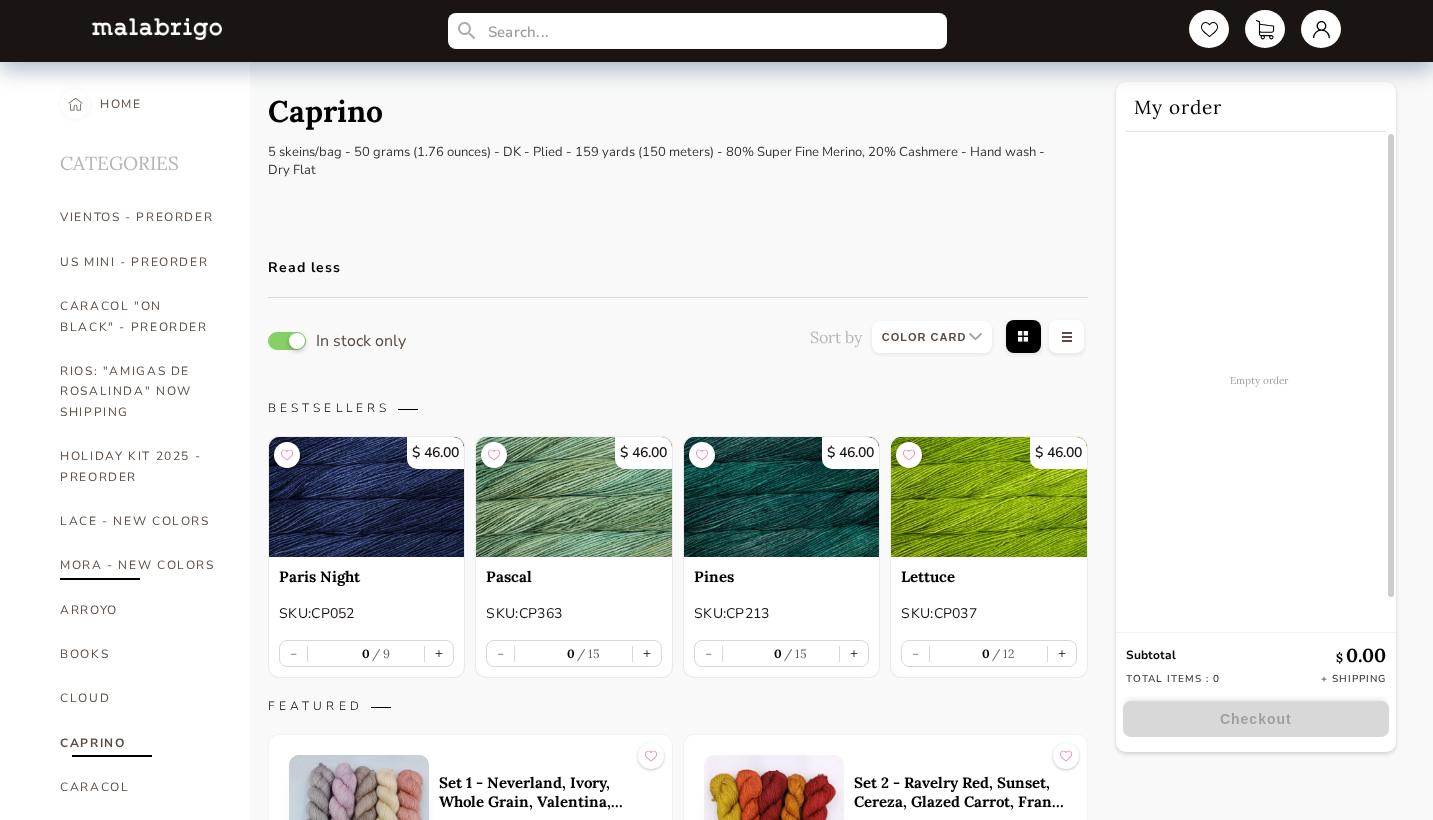 click on "MORA - NEW COLORS" at bounding box center [140, 565] 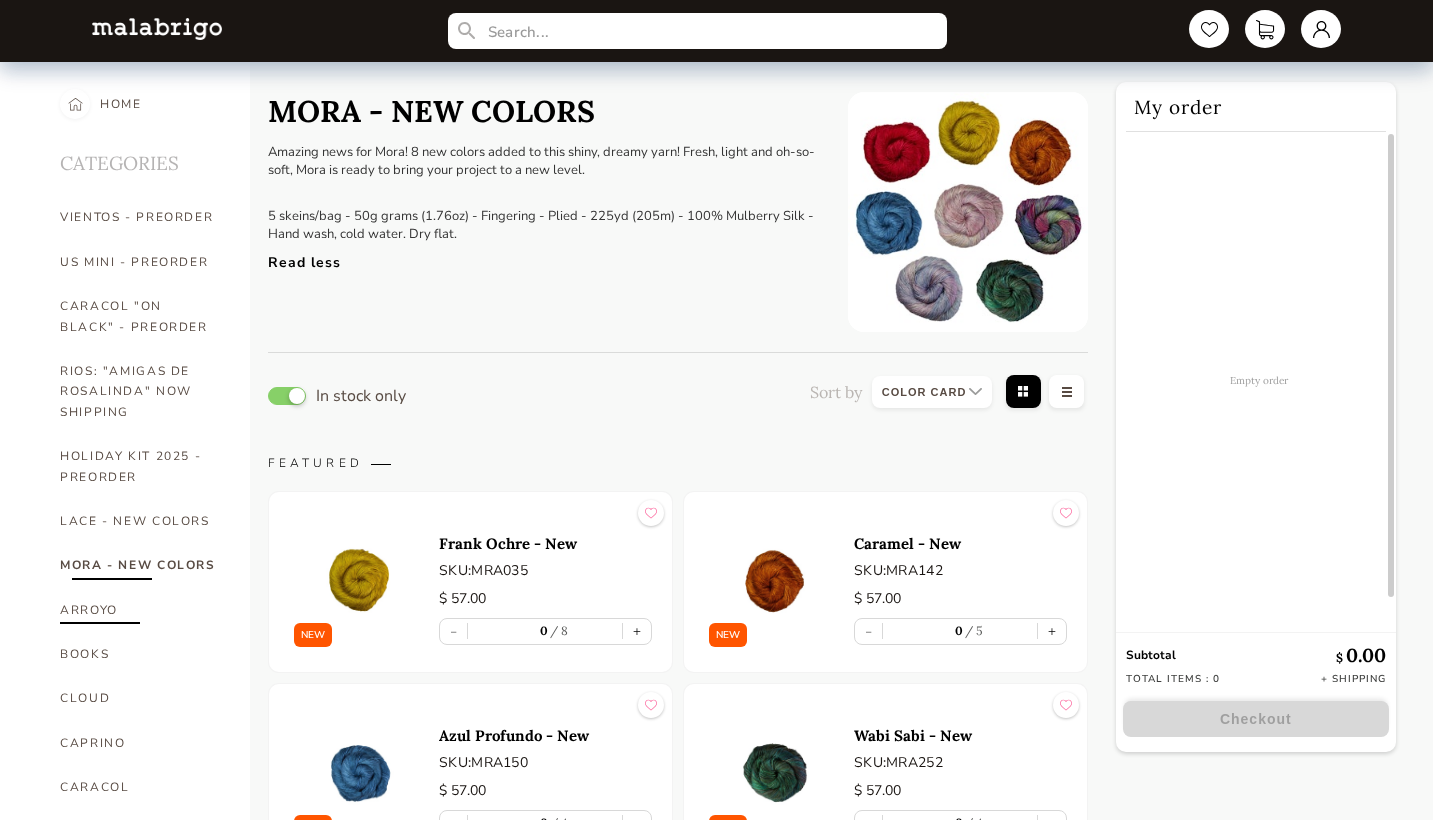 click on "ARROYO" at bounding box center (140, 610) 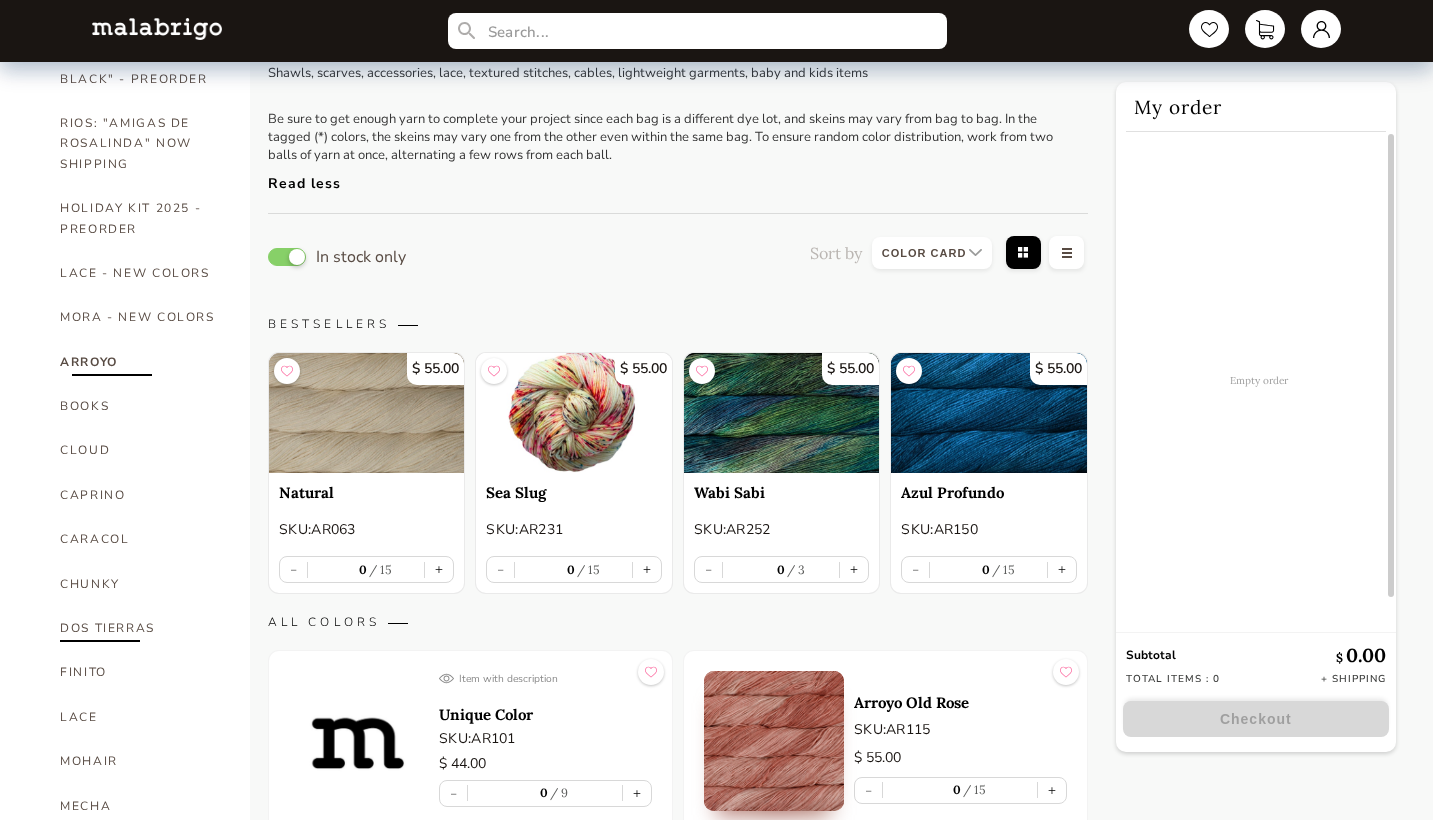 scroll, scrollTop: 265, scrollLeft: 0, axis: vertical 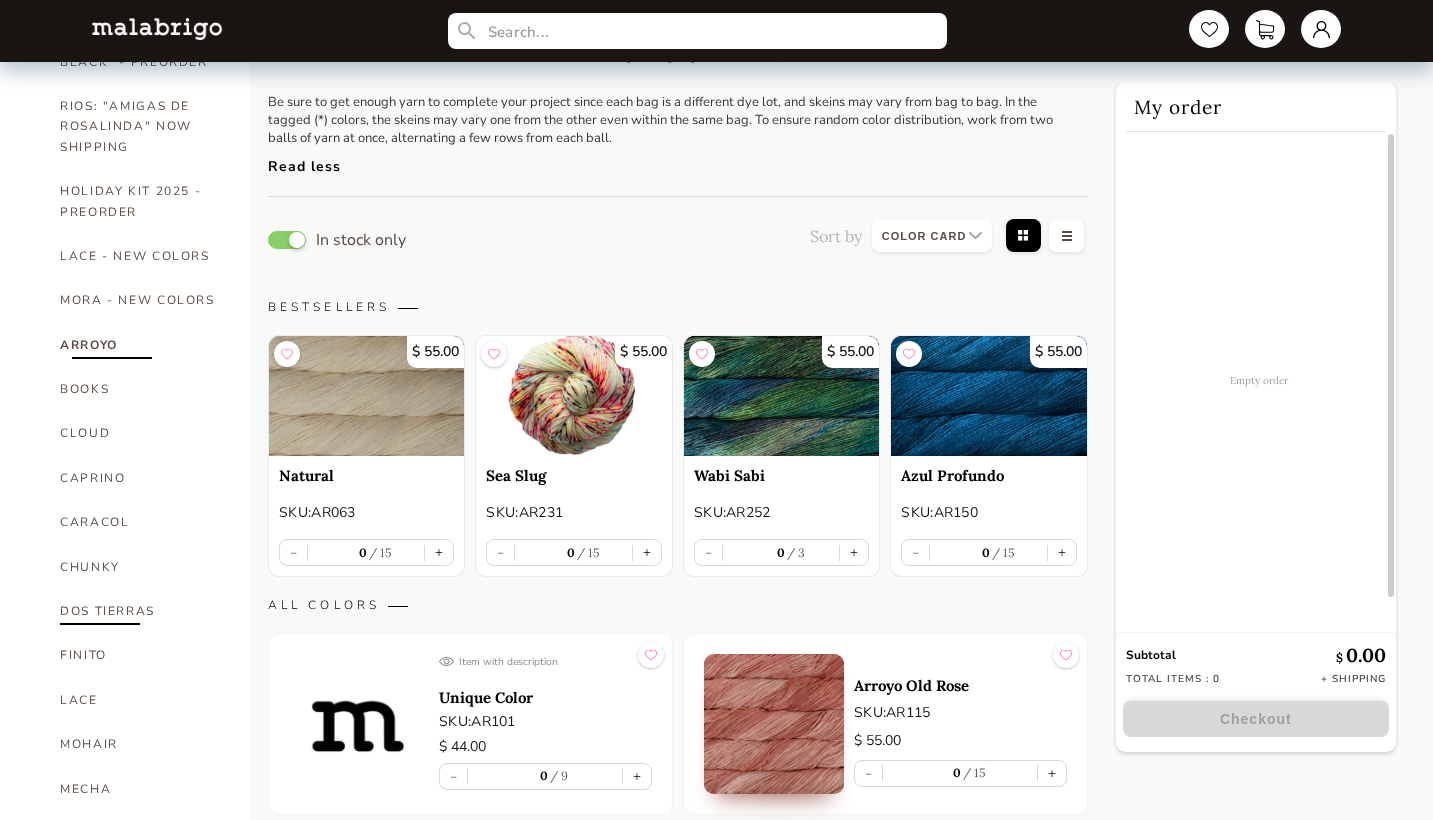 click on "DOS TIERRAS" at bounding box center (140, 611) 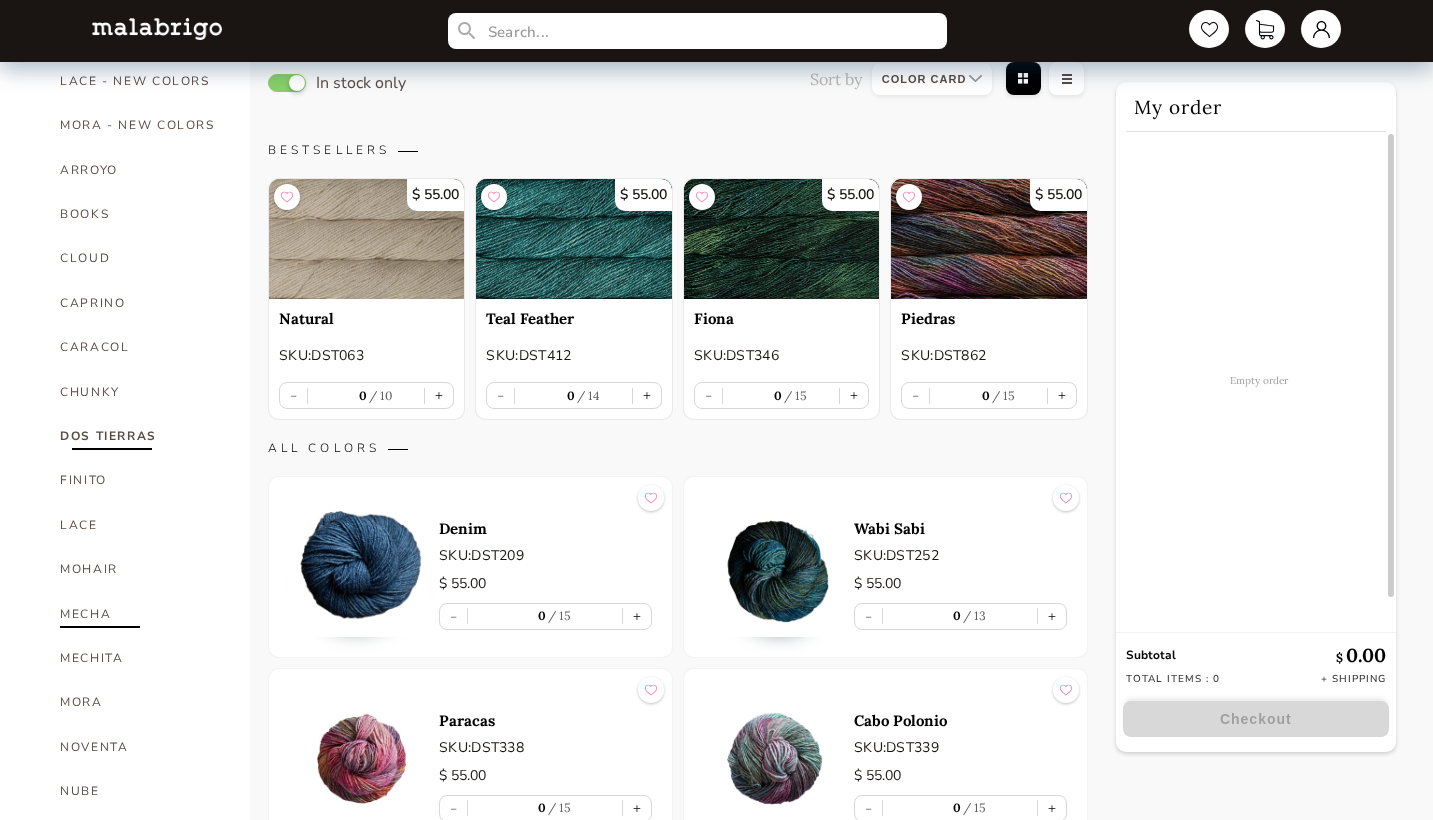 scroll, scrollTop: 443, scrollLeft: 0, axis: vertical 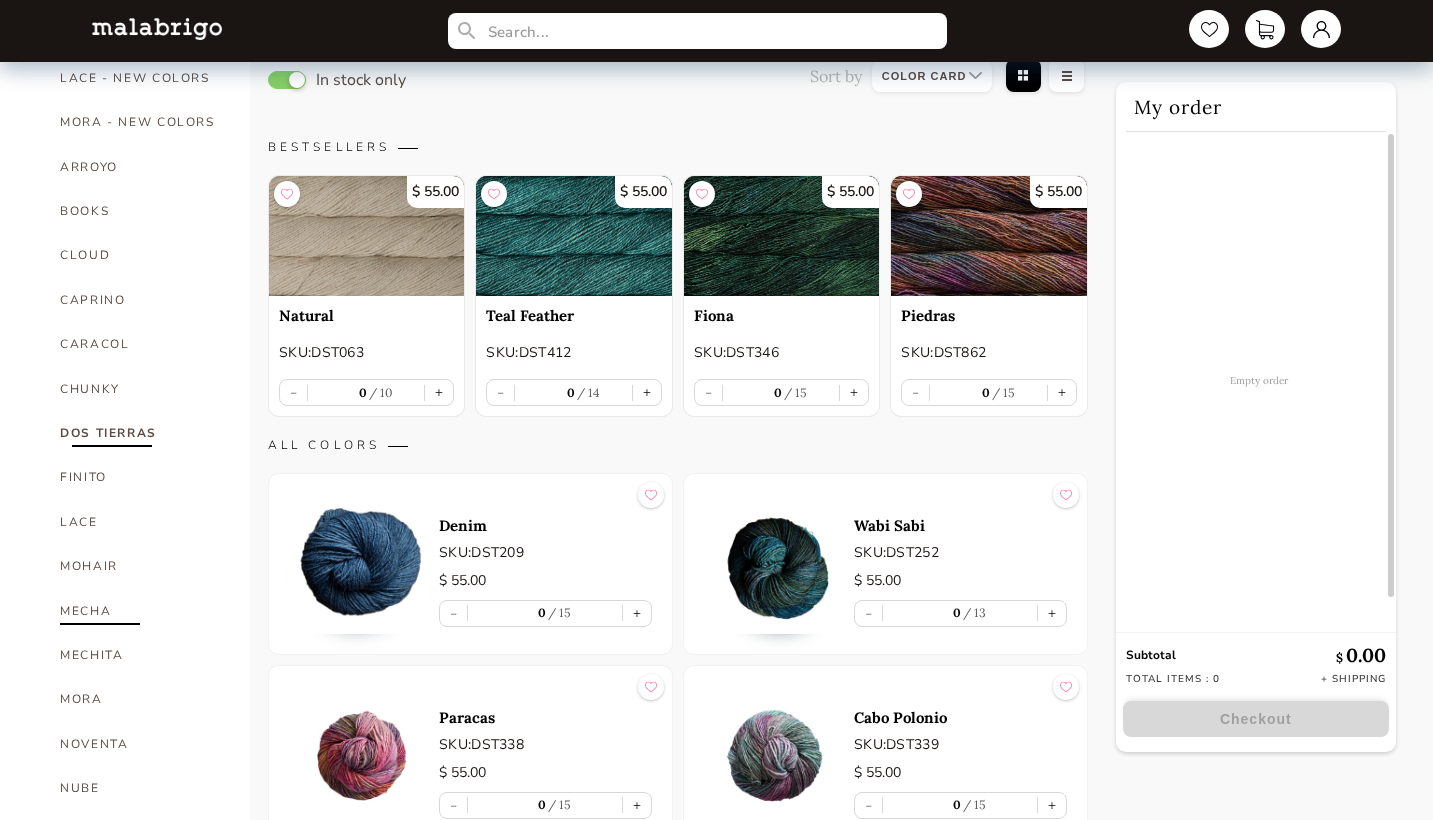 click on "MECHA" at bounding box center (140, 611) 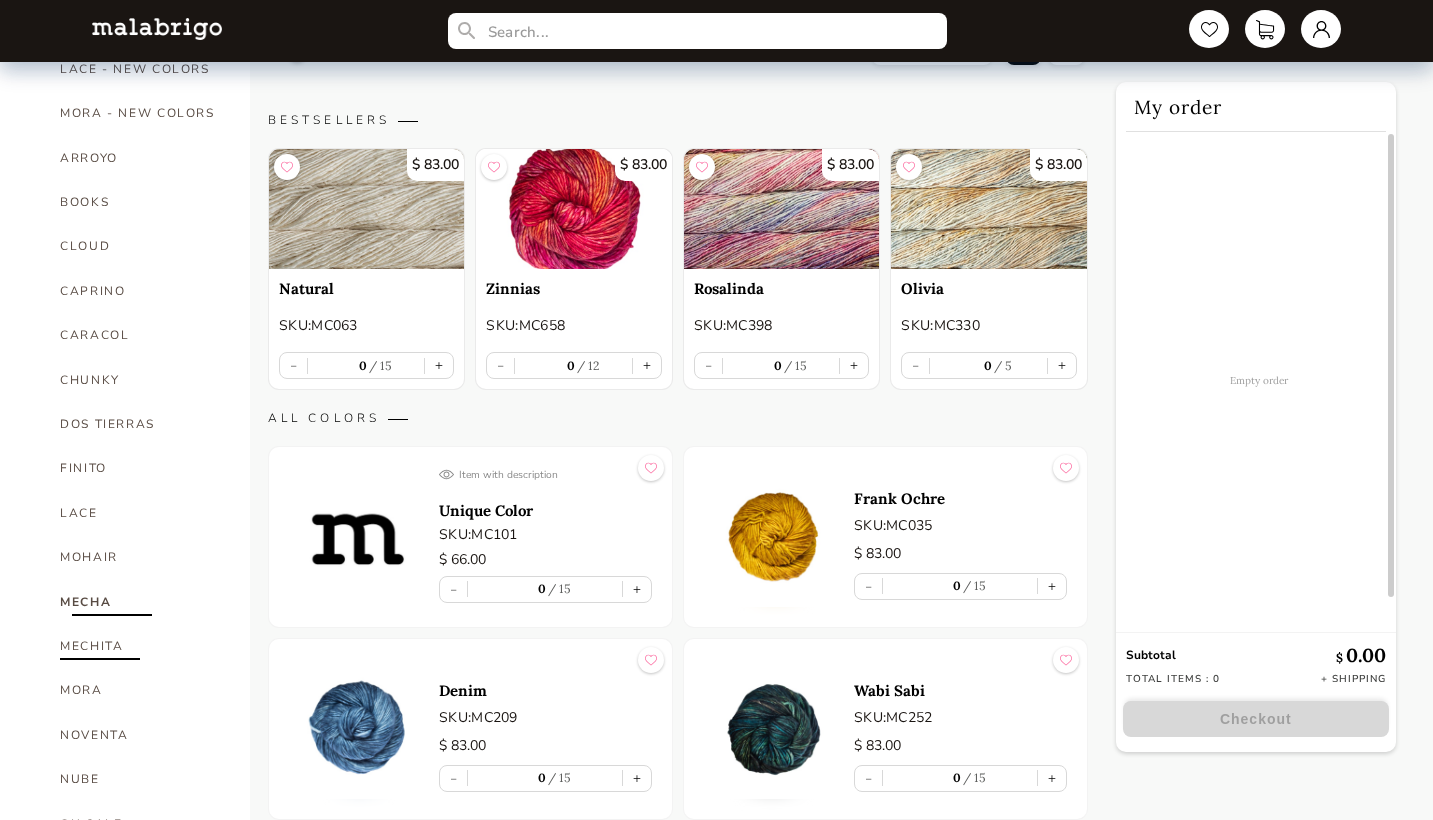 scroll, scrollTop: 453, scrollLeft: 1, axis: both 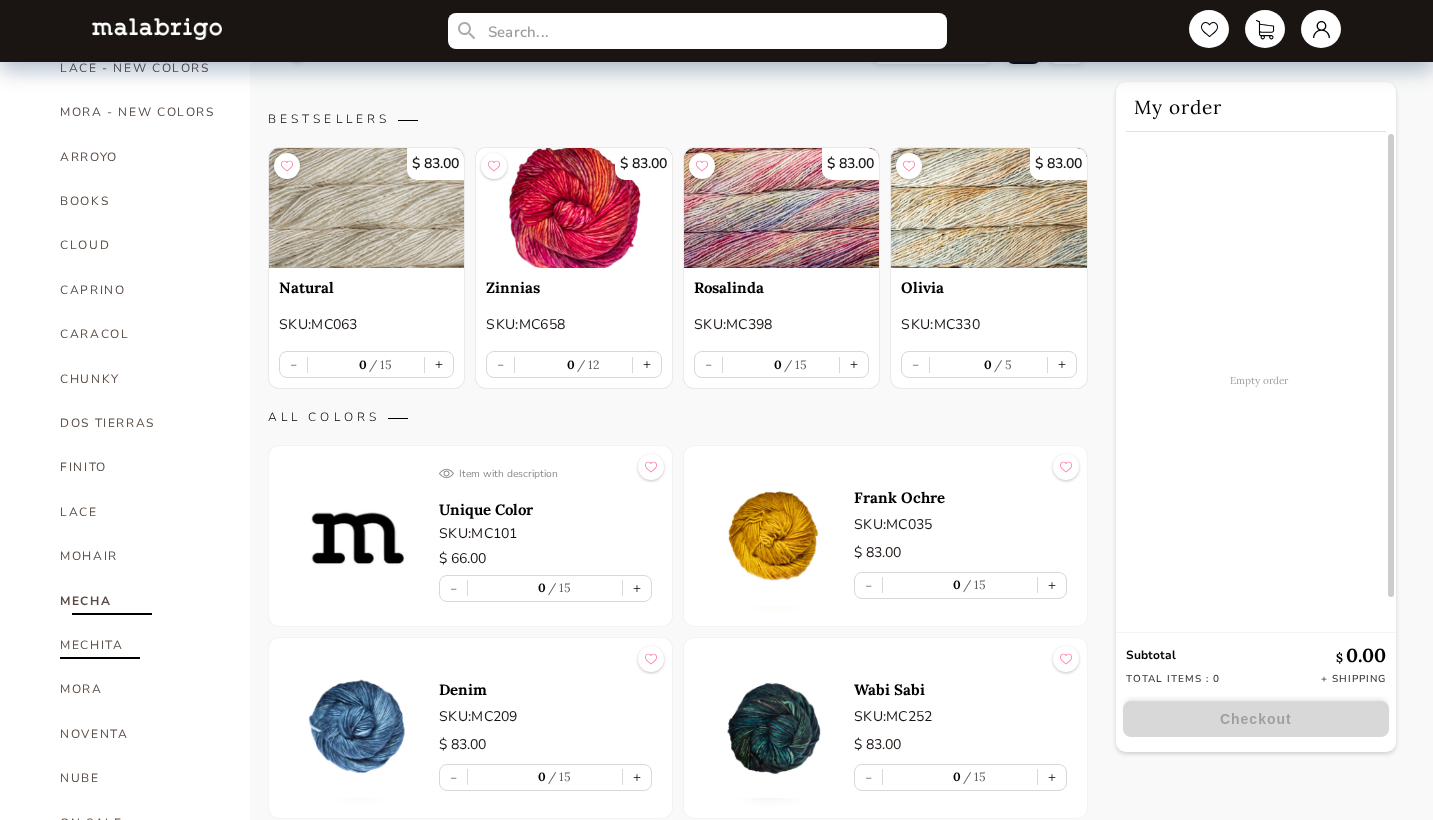 click on "MECHITA" at bounding box center (140, 645) 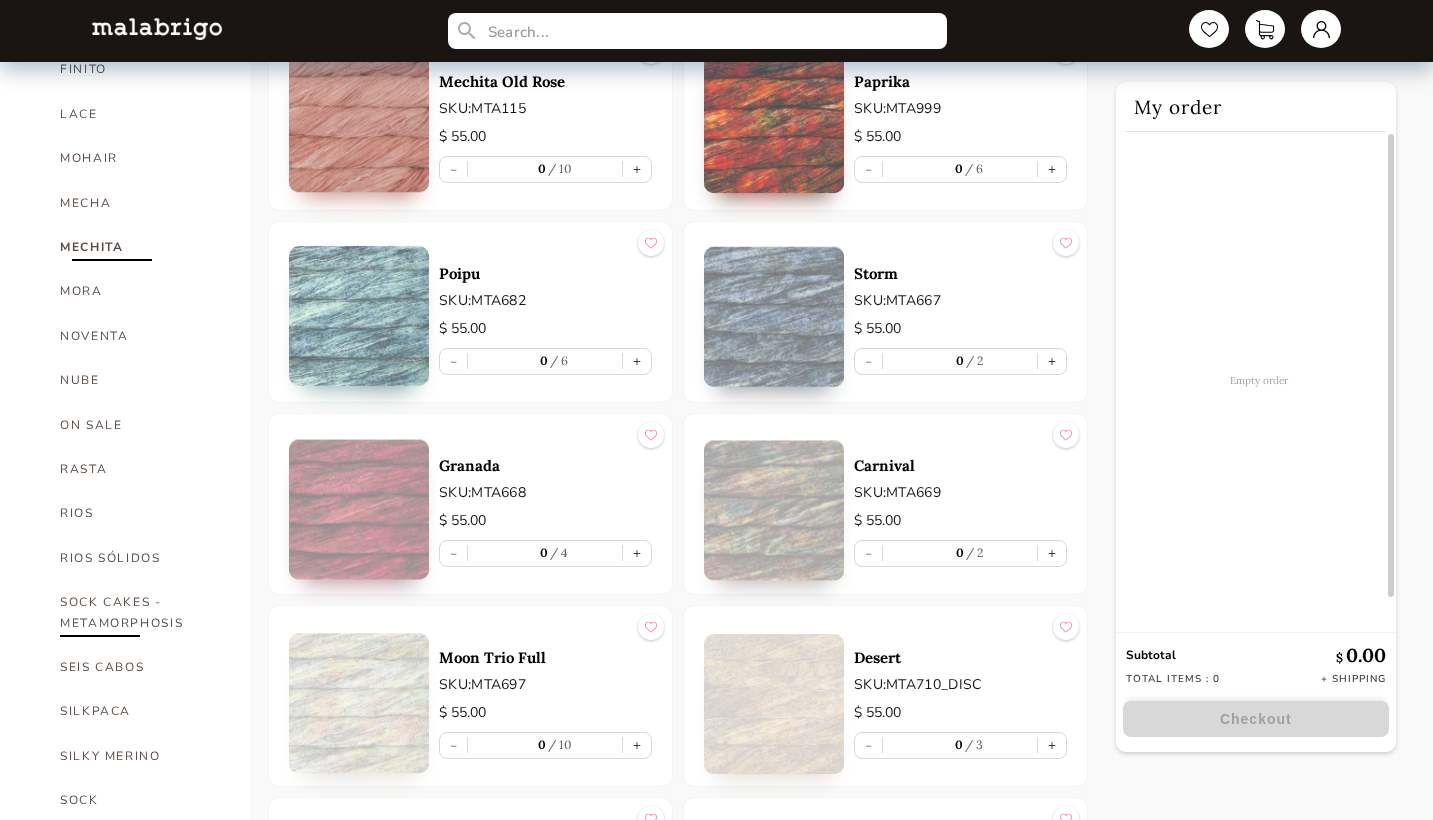 scroll, scrollTop: 852, scrollLeft: 0, axis: vertical 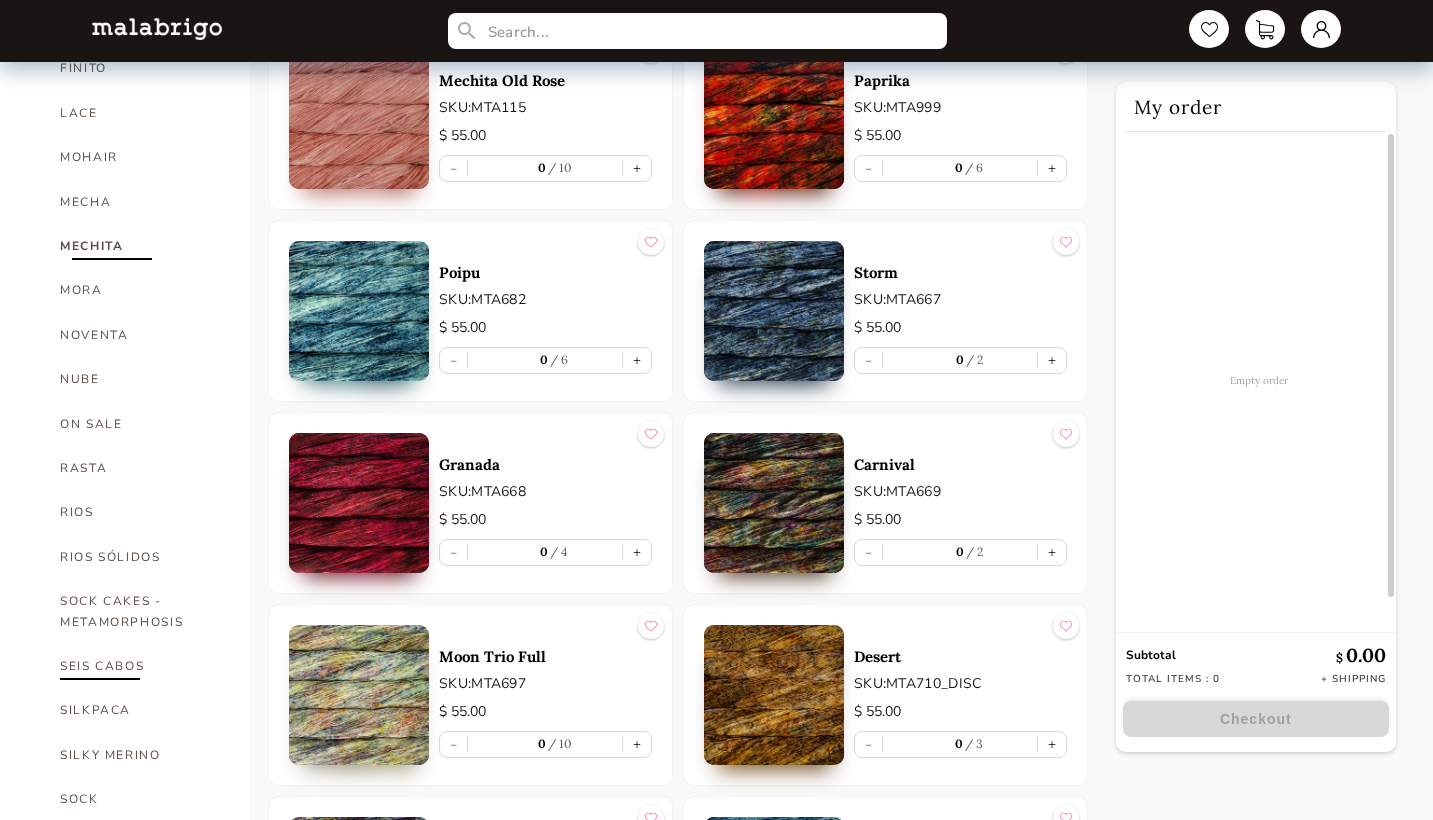 click on "SEIS CABOS" at bounding box center [140, 666] 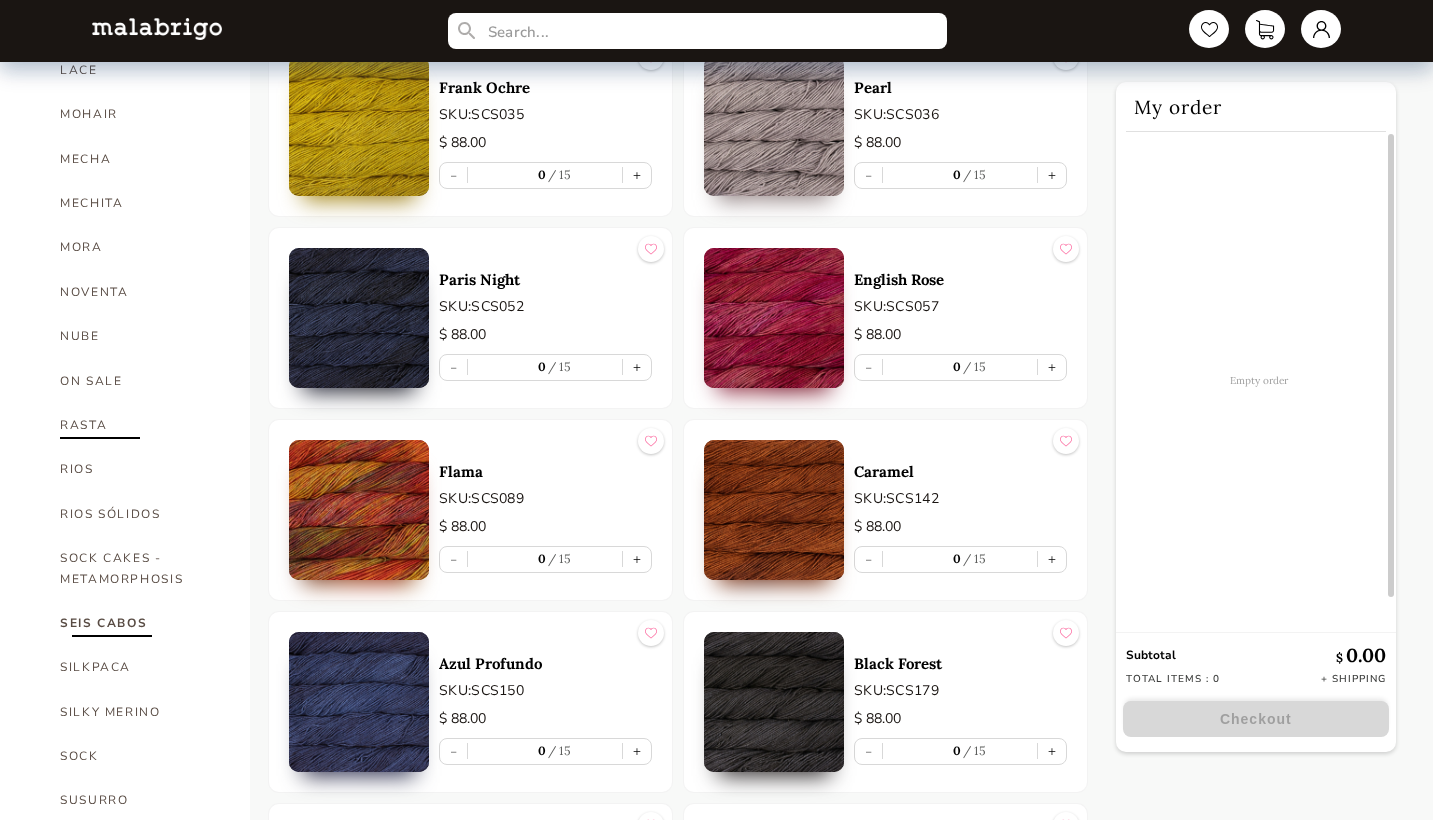 scroll, scrollTop: 896, scrollLeft: 0, axis: vertical 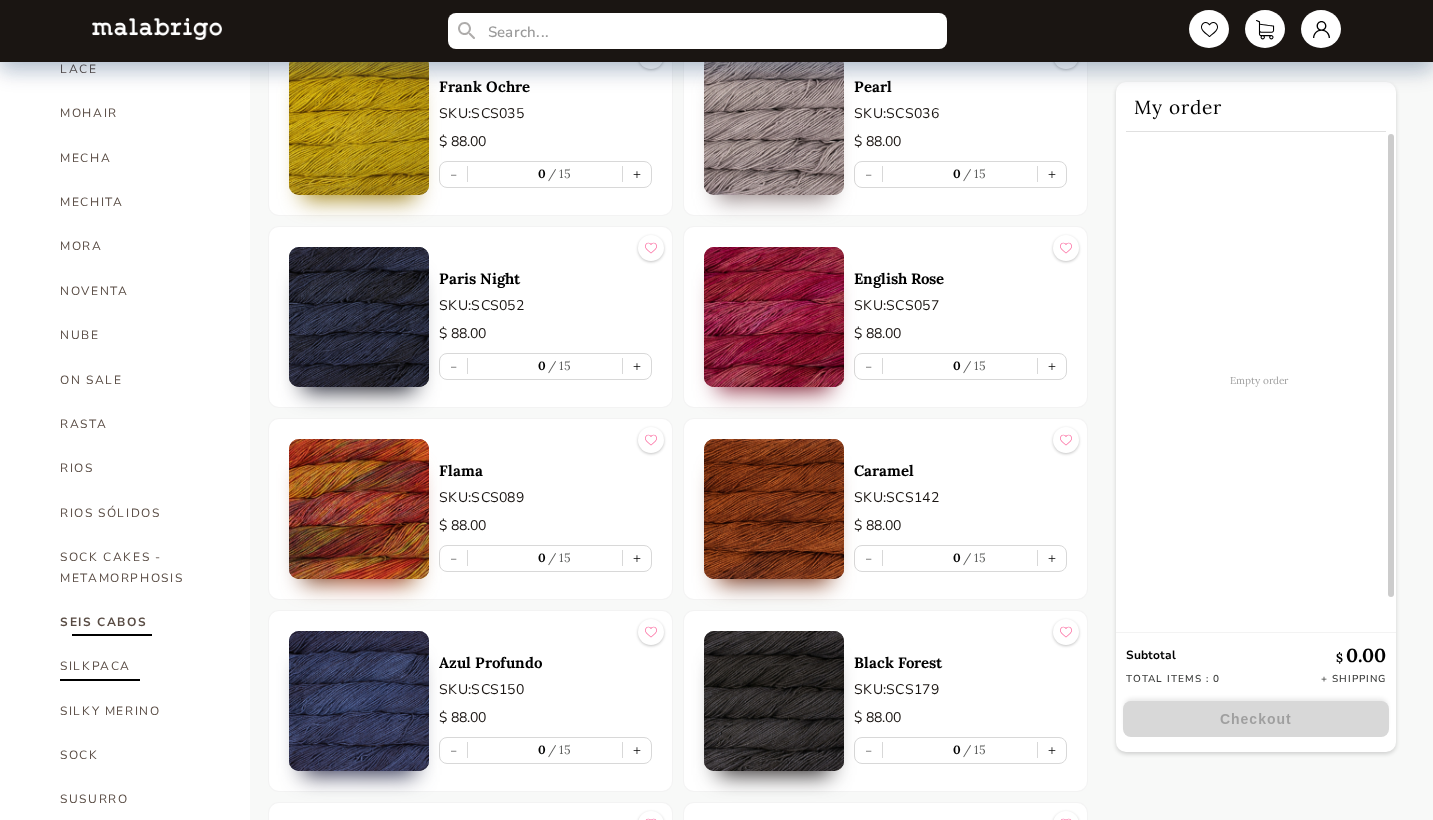 click on "SILKPACA" at bounding box center [140, 666] 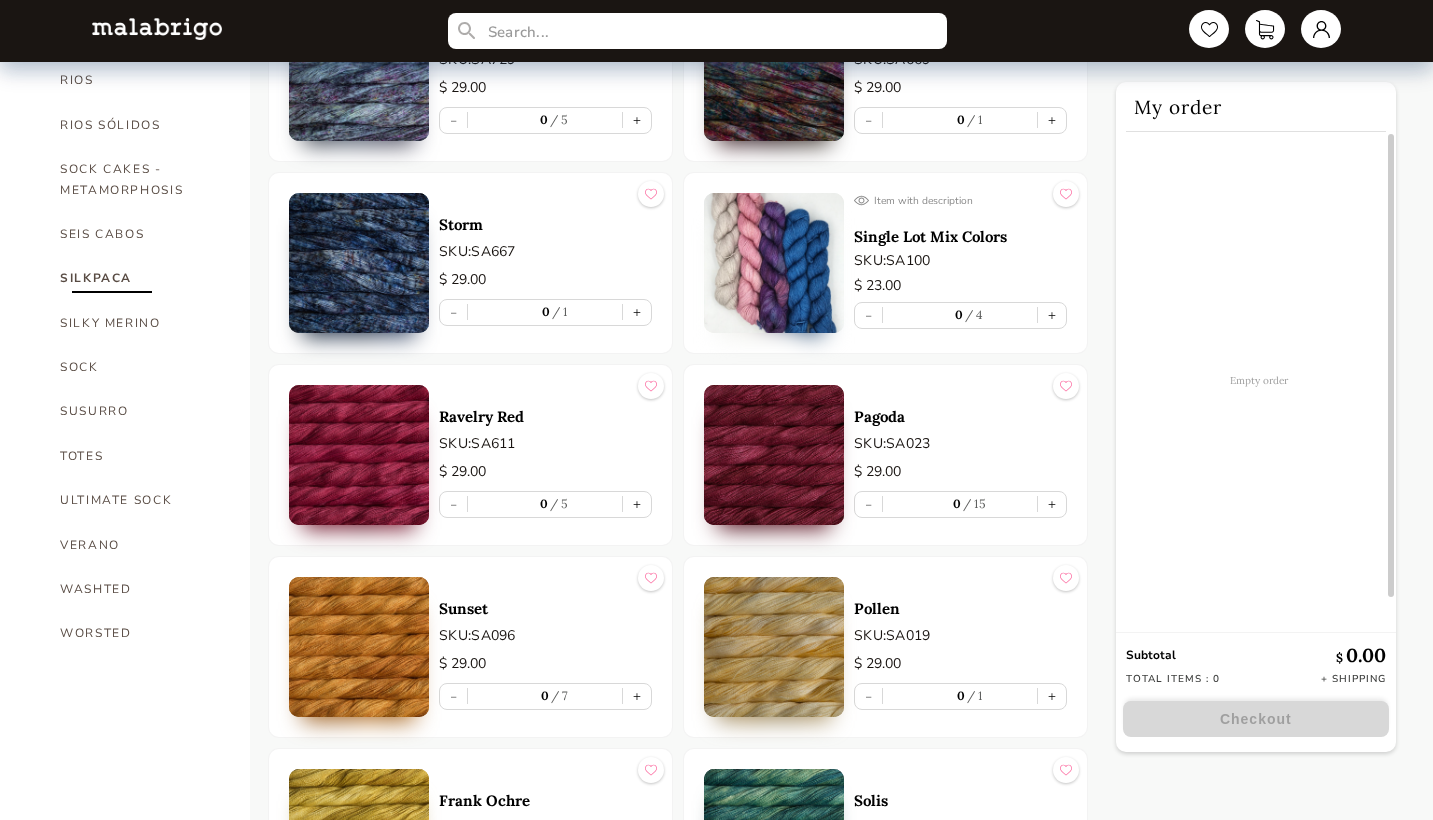 scroll, scrollTop: 1285, scrollLeft: 0, axis: vertical 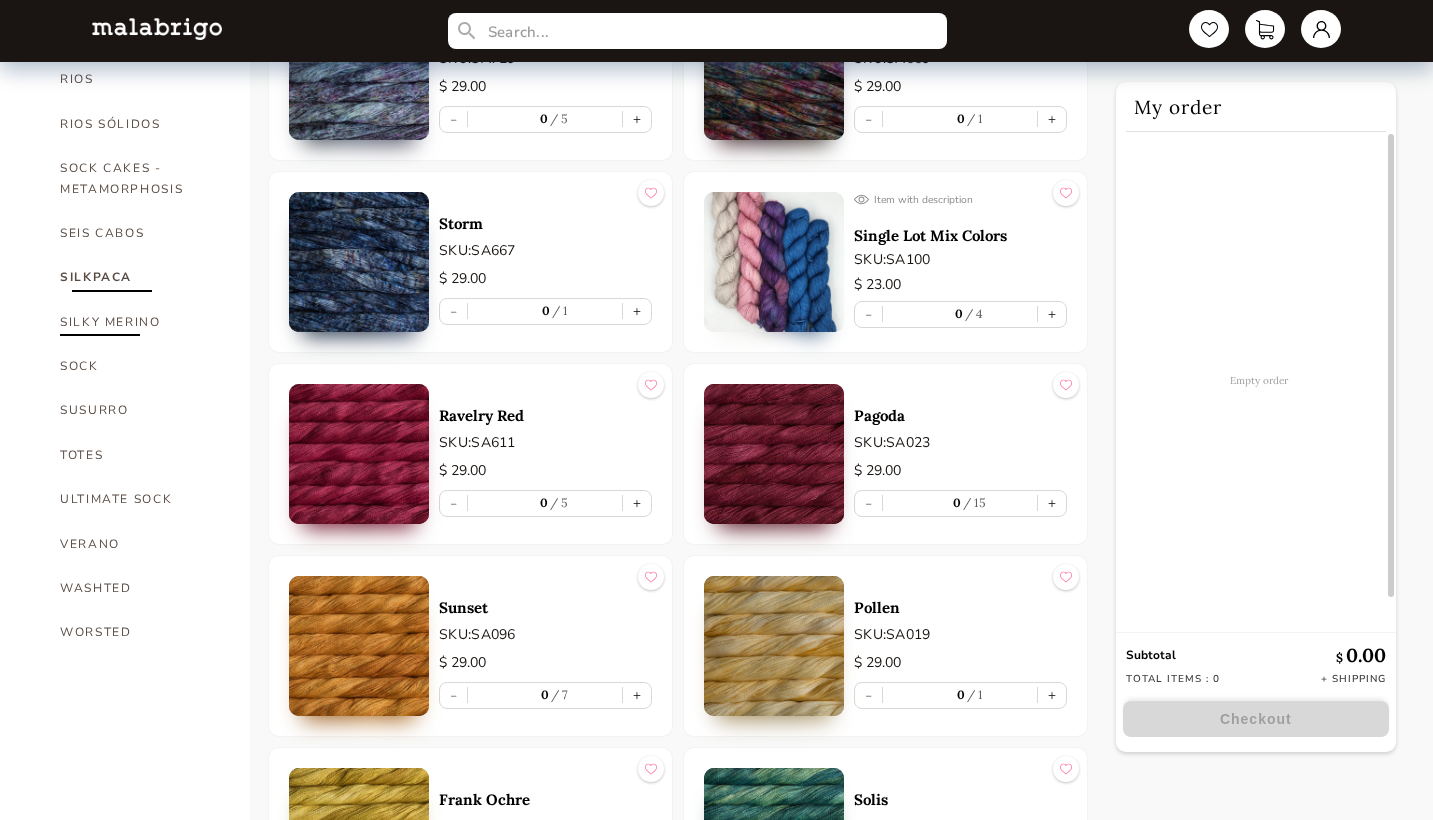 click on "SILKY MERINO" at bounding box center [140, 322] 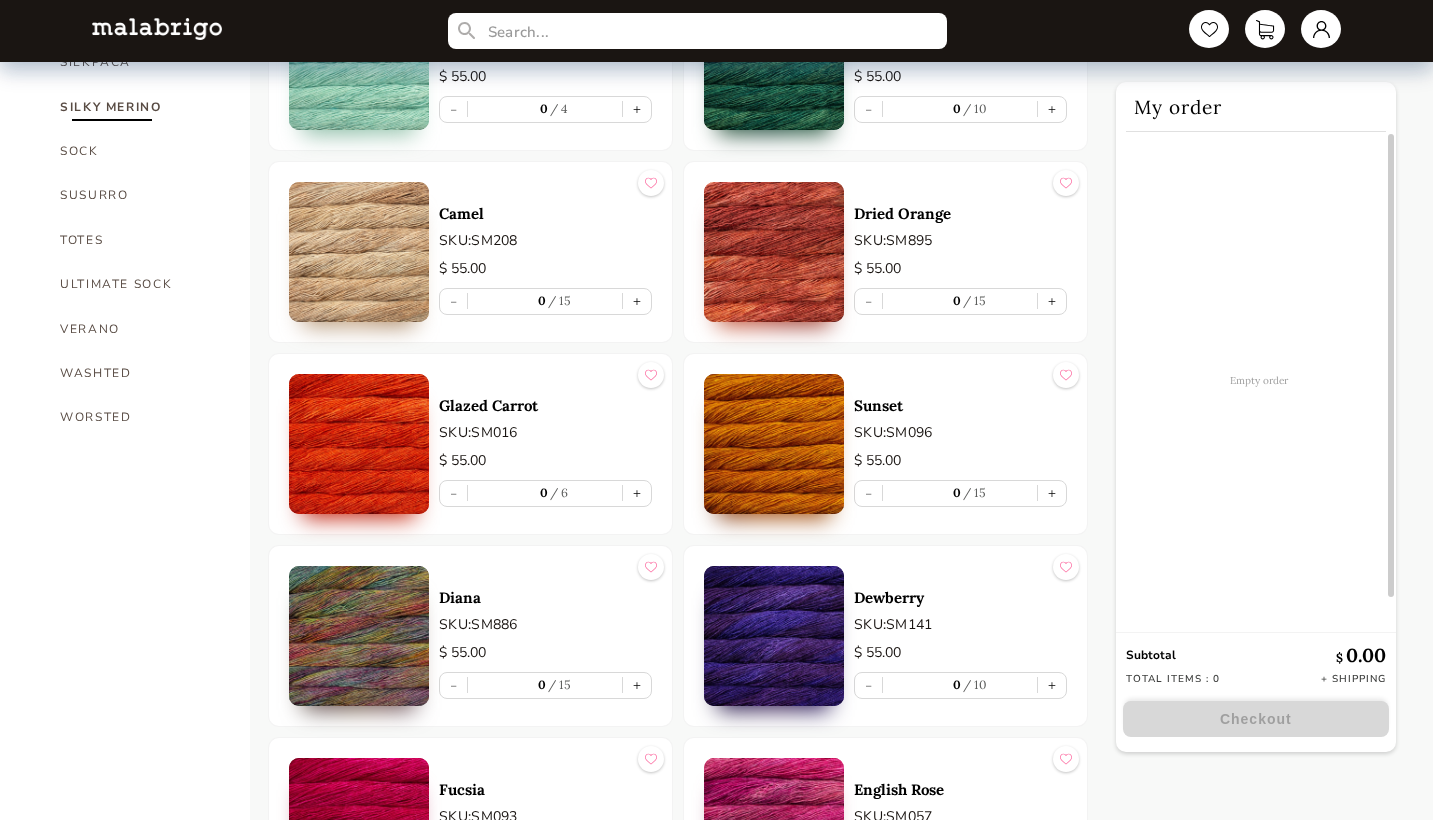 scroll, scrollTop: 1492, scrollLeft: 0, axis: vertical 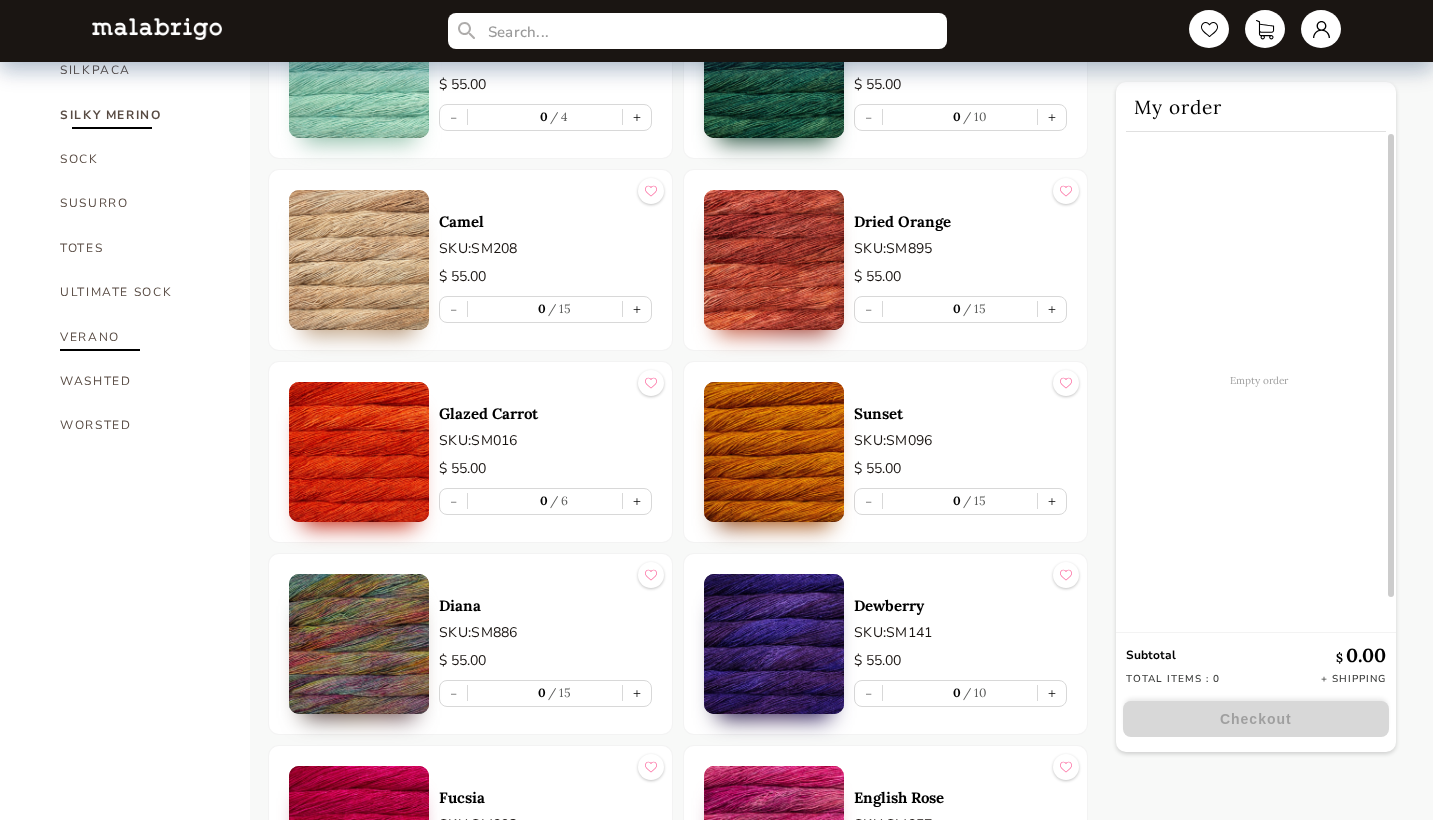 click on "VERANO" at bounding box center [140, 337] 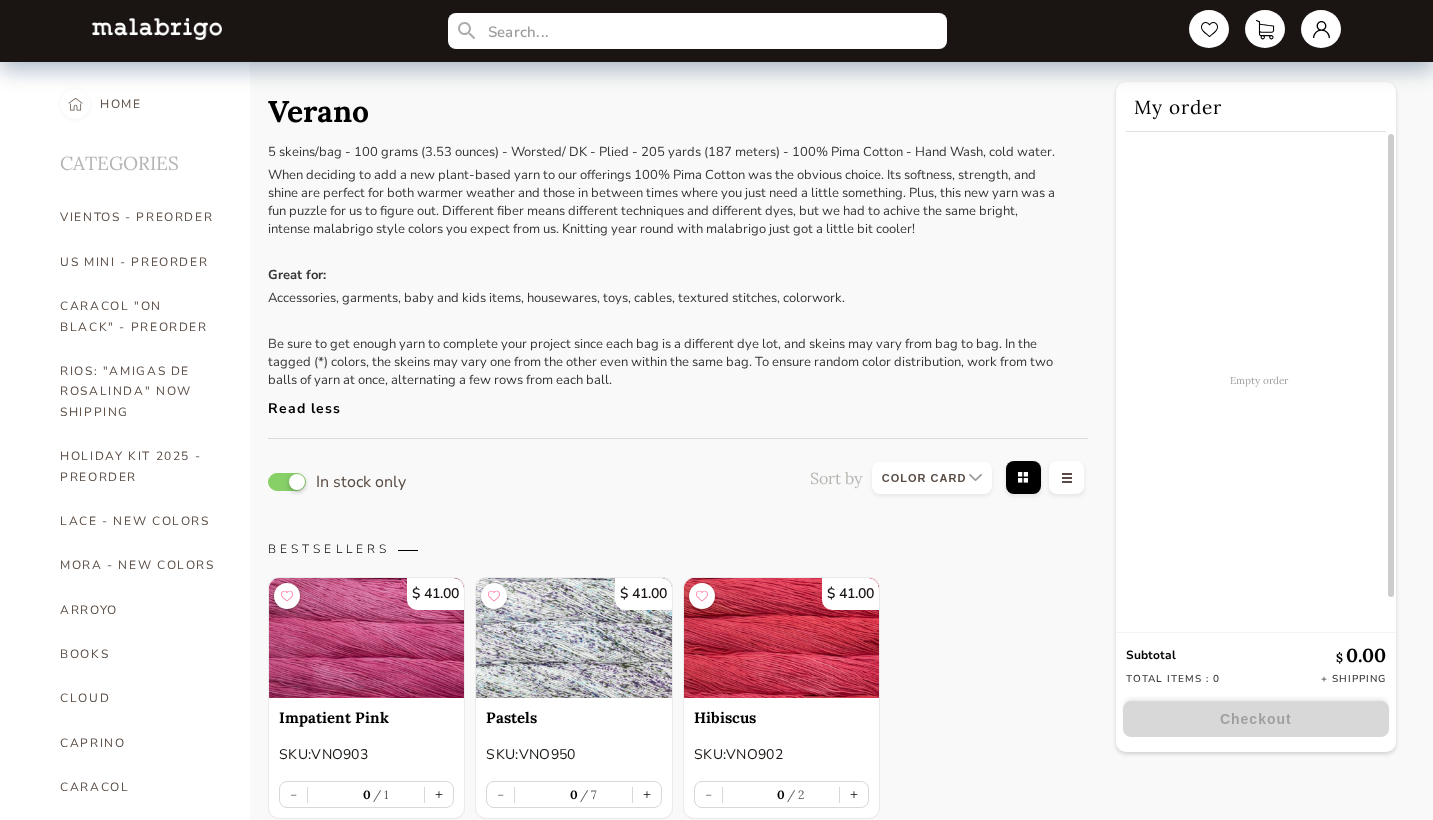 scroll, scrollTop: 0, scrollLeft: 0, axis: both 